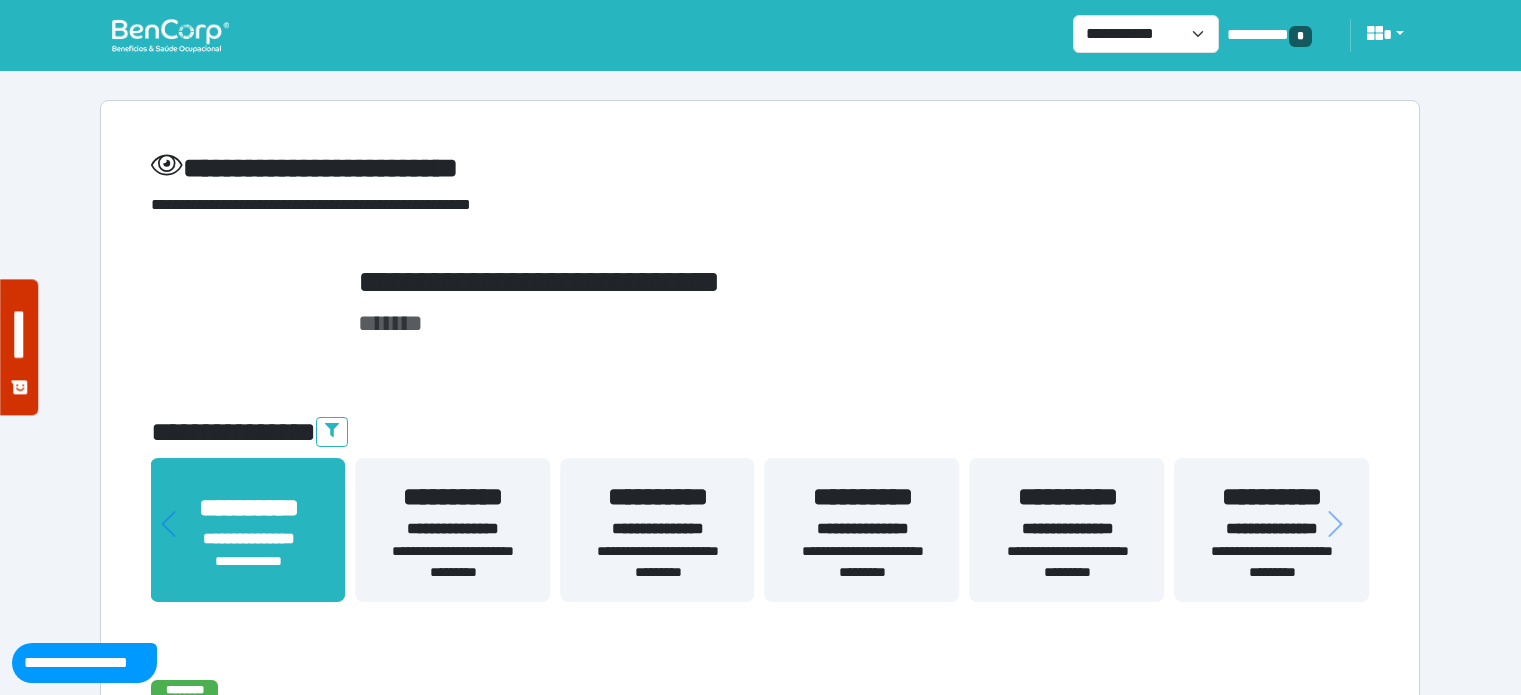 scroll, scrollTop: 210, scrollLeft: 0, axis: vertical 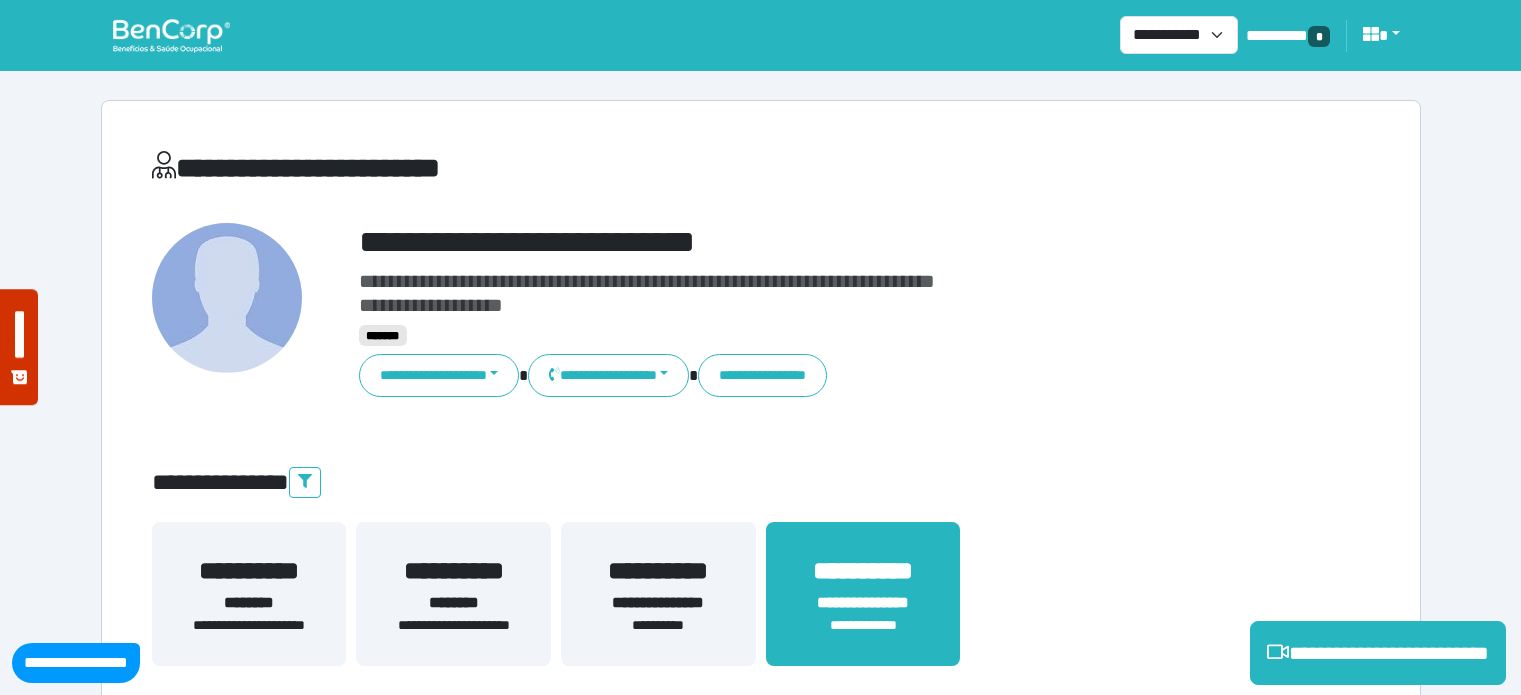 select on "**********" 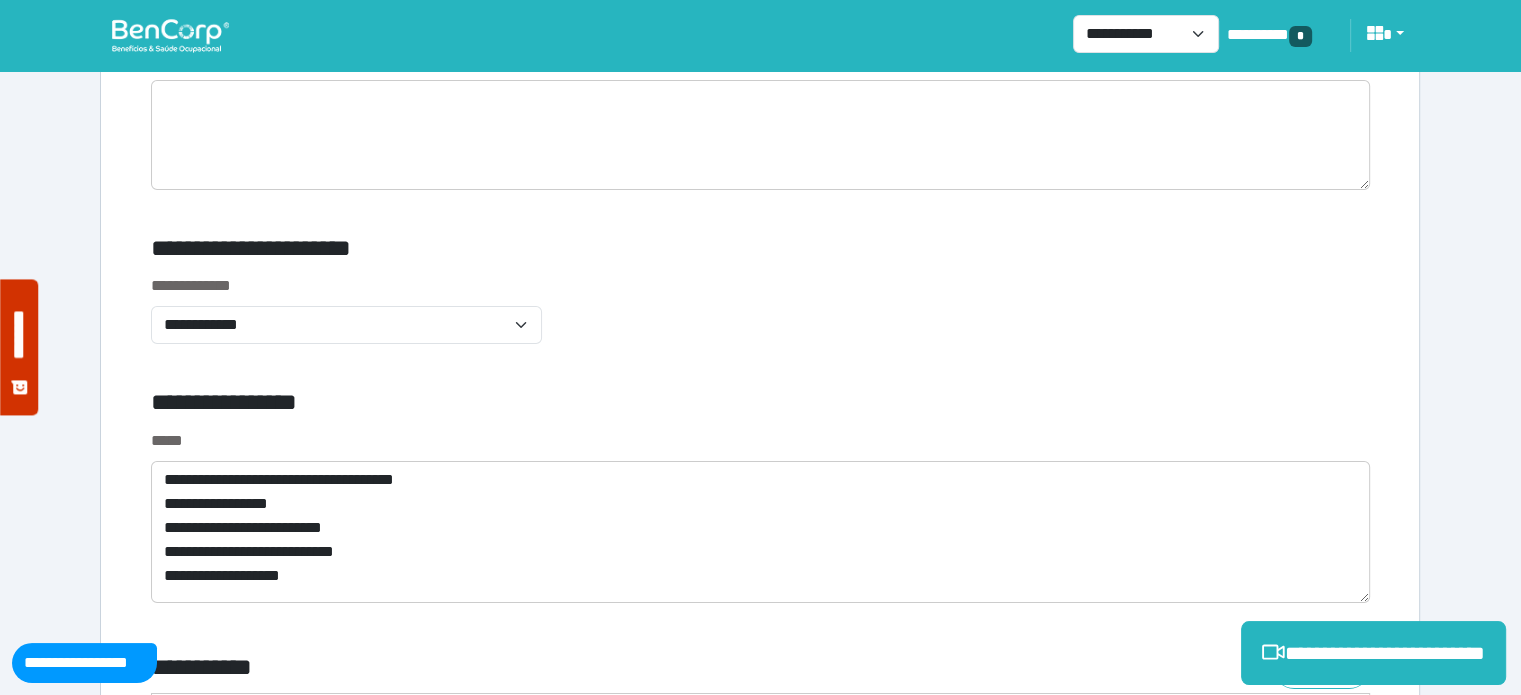 scroll, scrollTop: 6891, scrollLeft: 0, axis: vertical 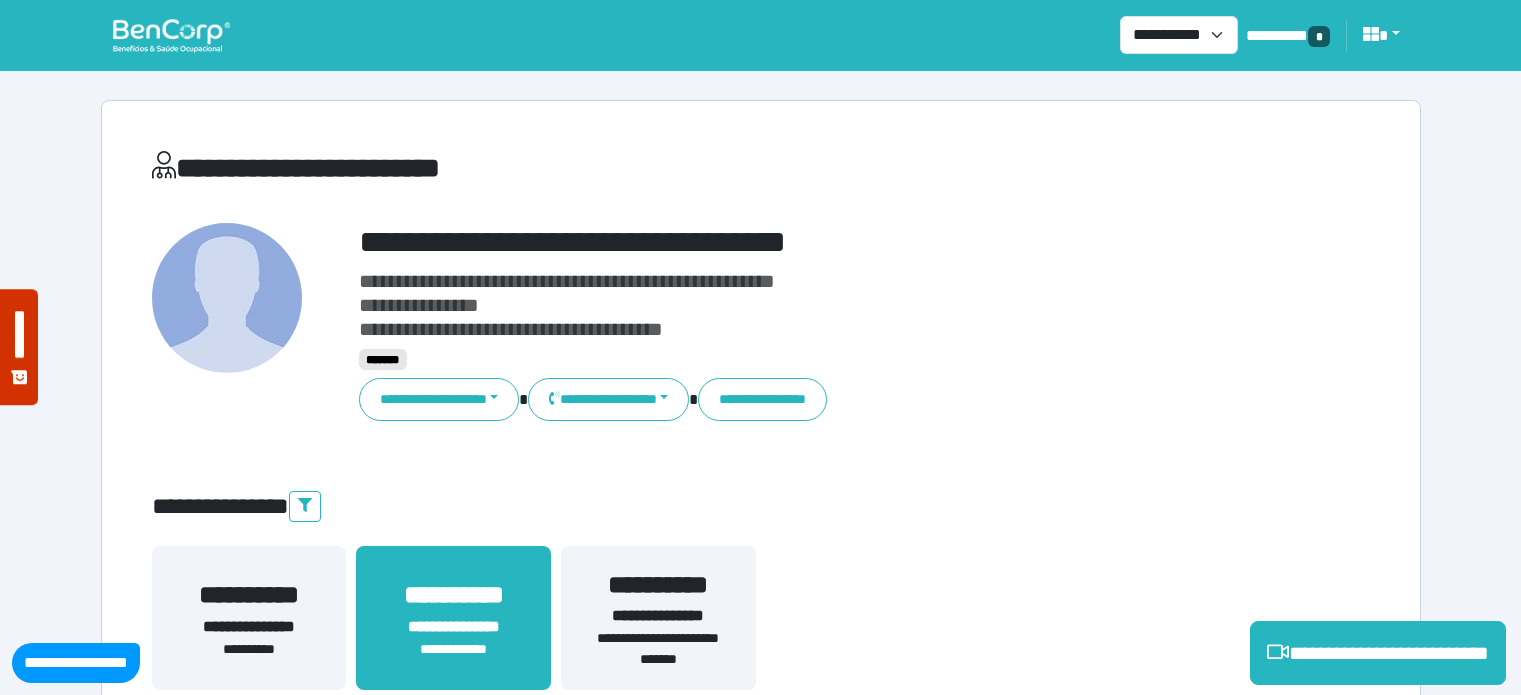 select on "**********" 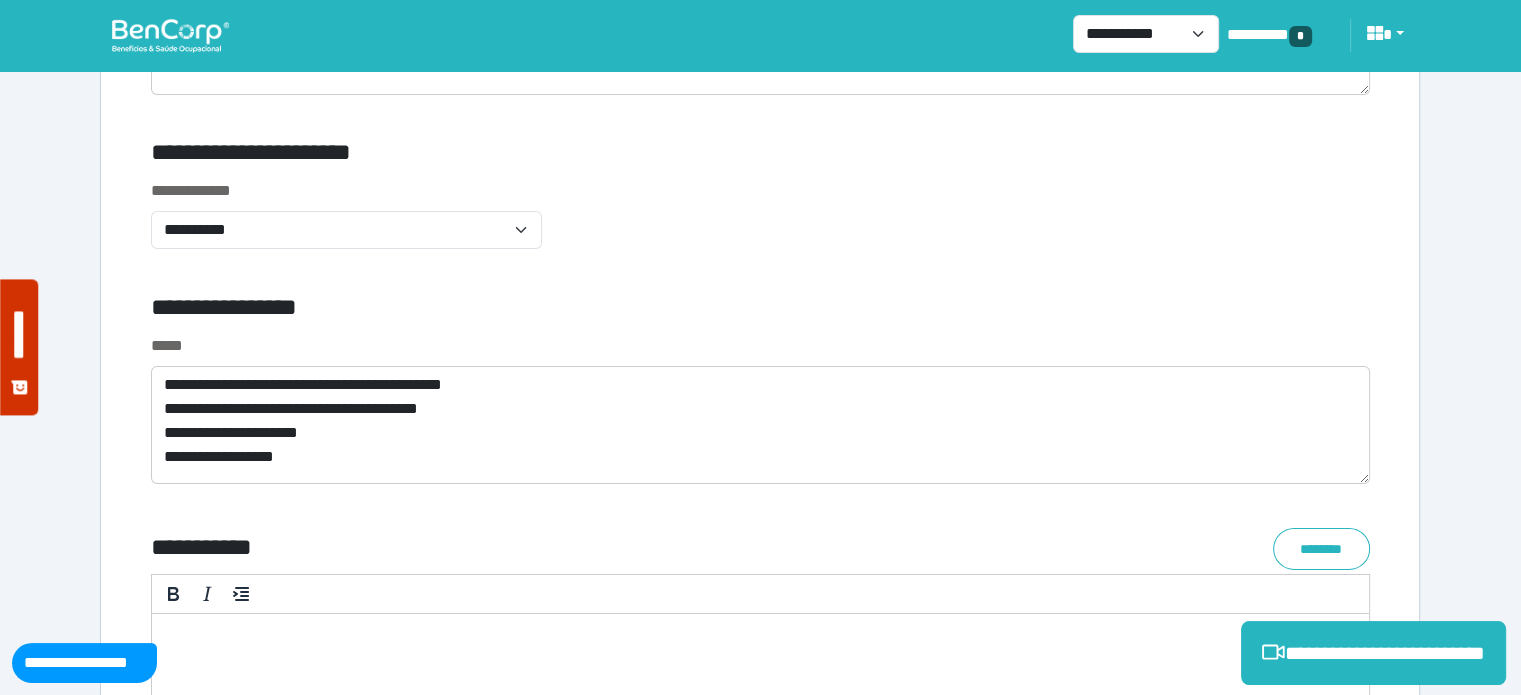 scroll, scrollTop: 6719, scrollLeft: 0, axis: vertical 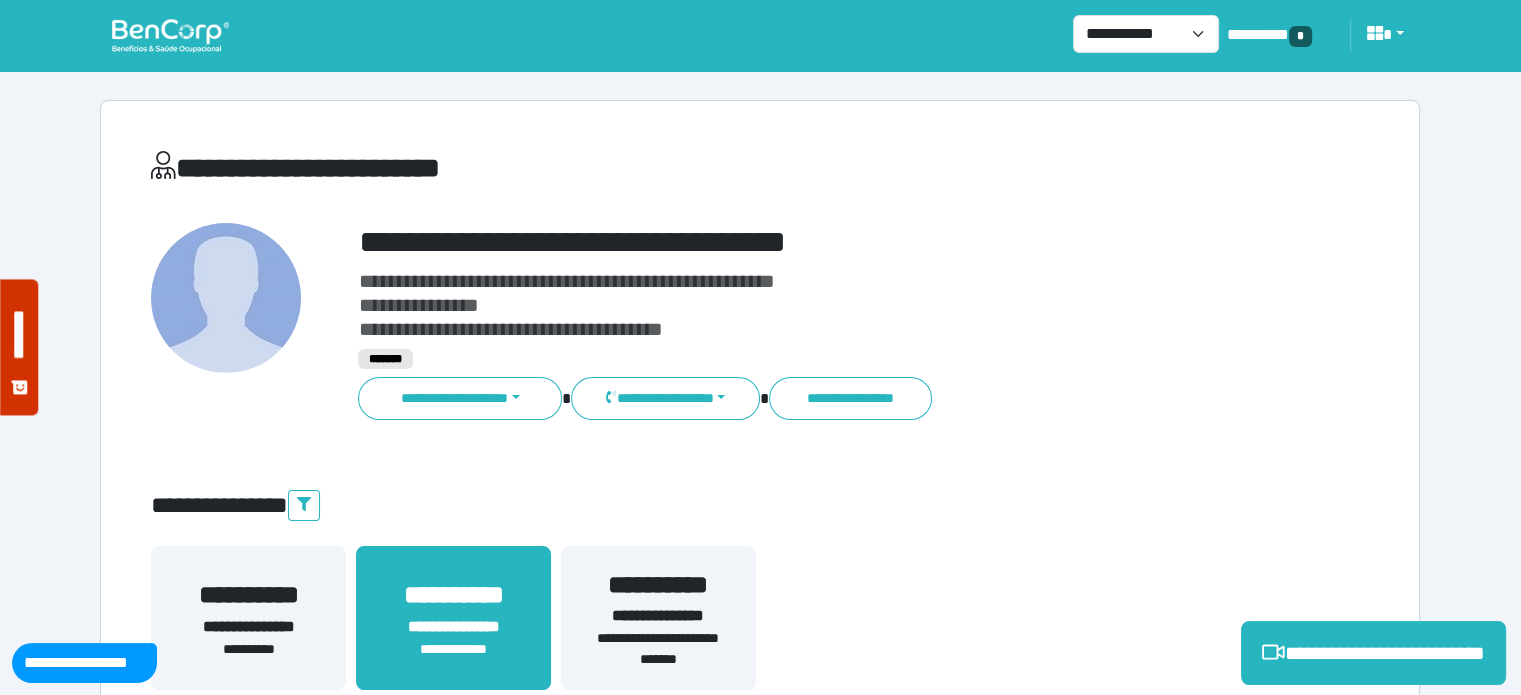 click on "**********" at bounding box center (812, 242) 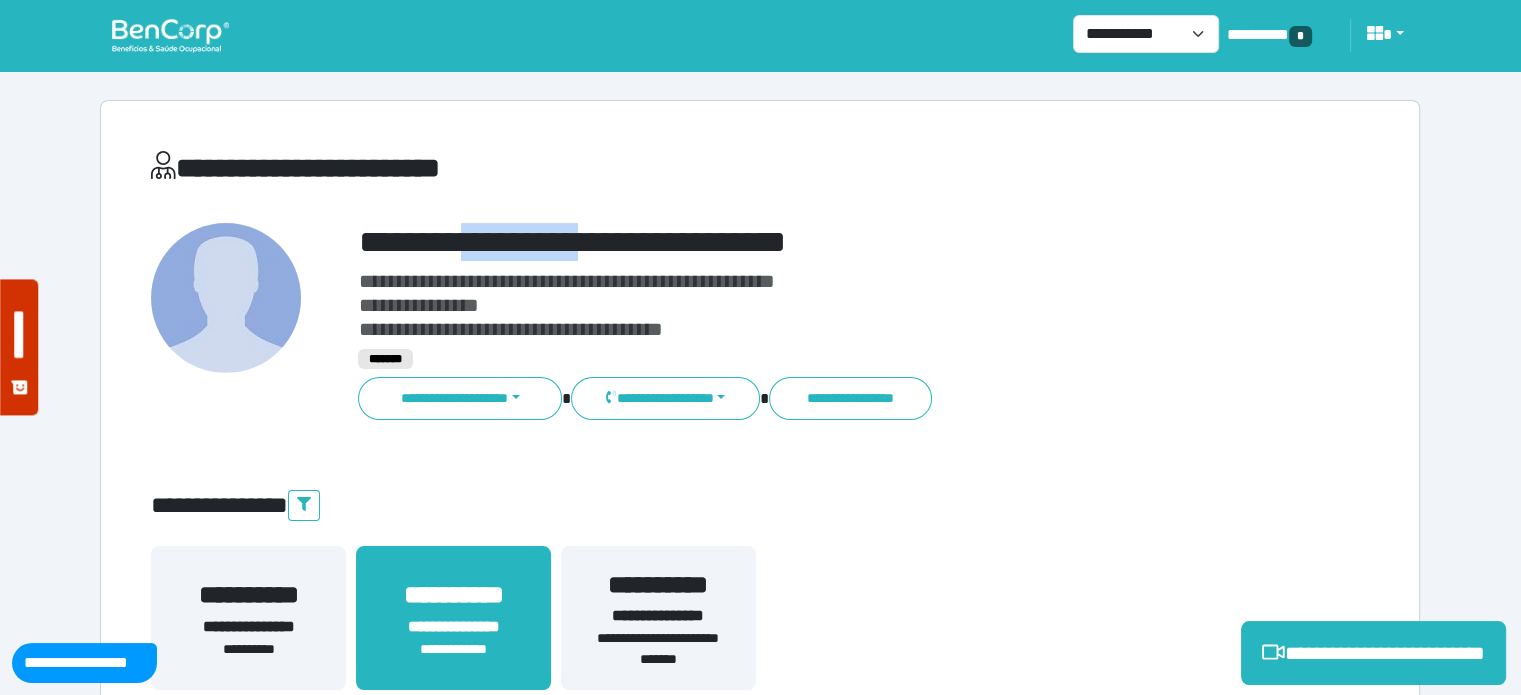 click on "**********" at bounding box center (812, 242) 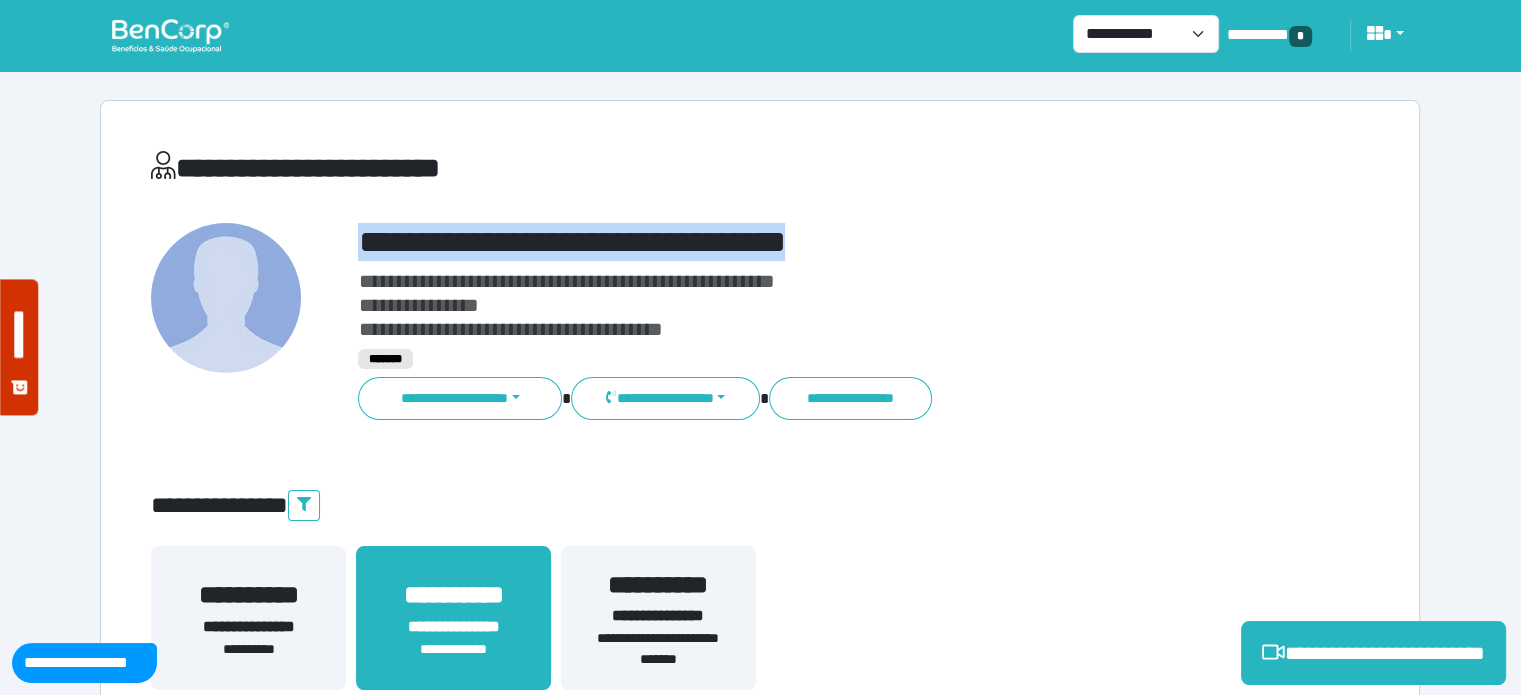 click on "**********" at bounding box center (812, 242) 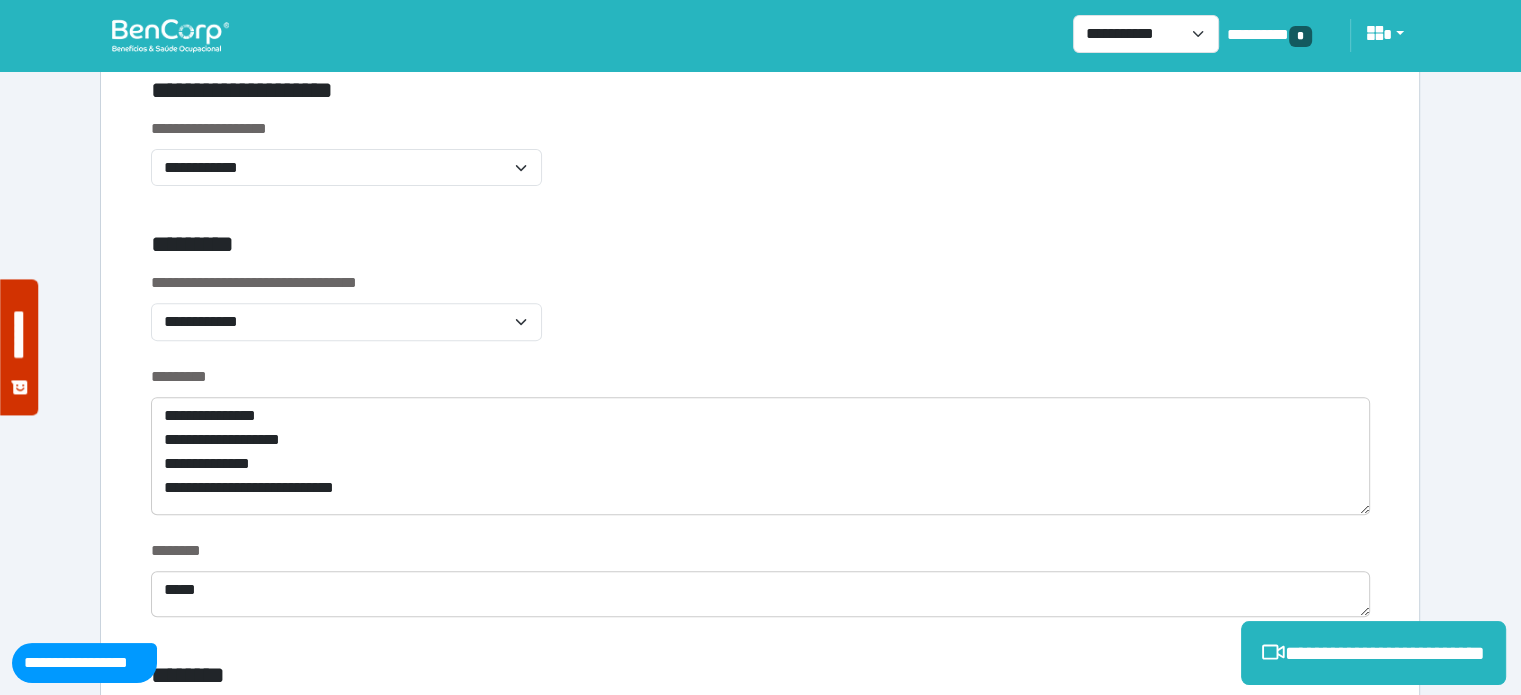 scroll, scrollTop: 689, scrollLeft: 0, axis: vertical 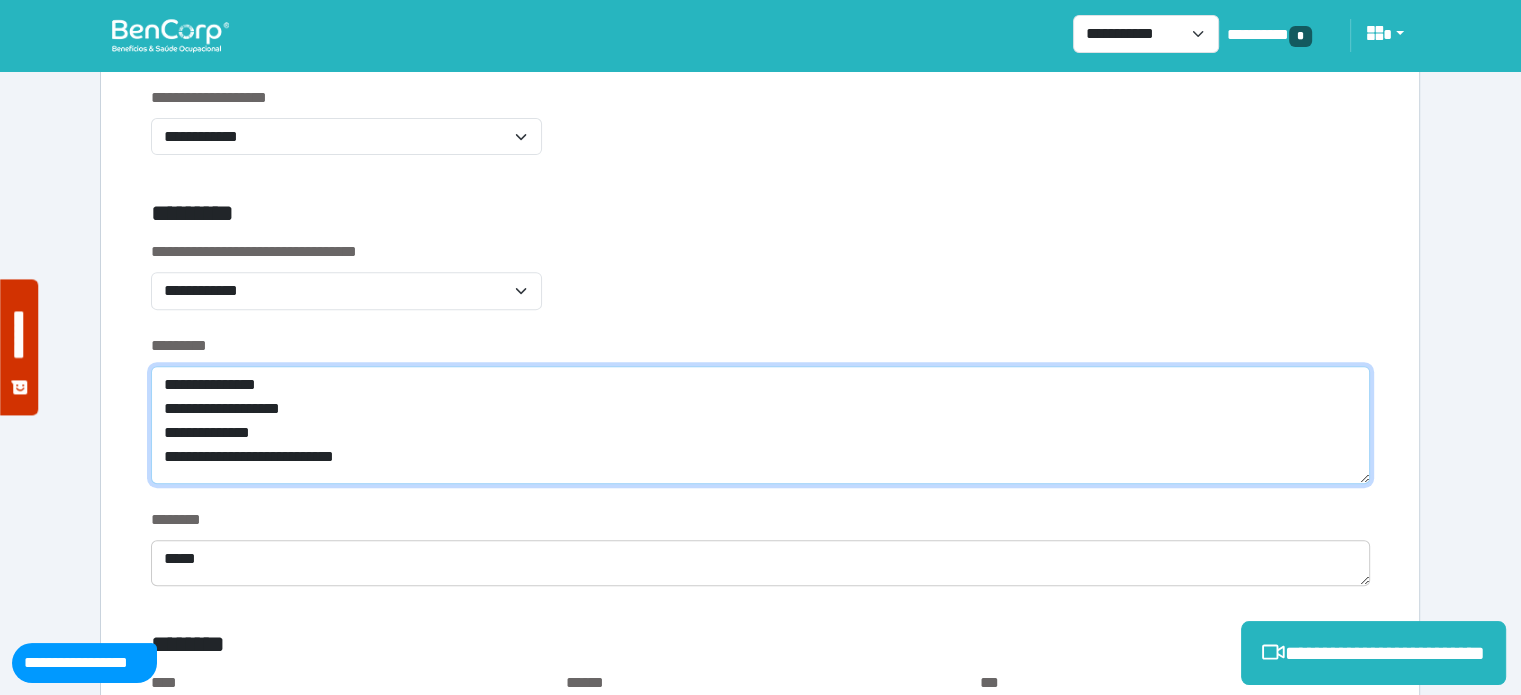 click on "**********" at bounding box center (760, 425) 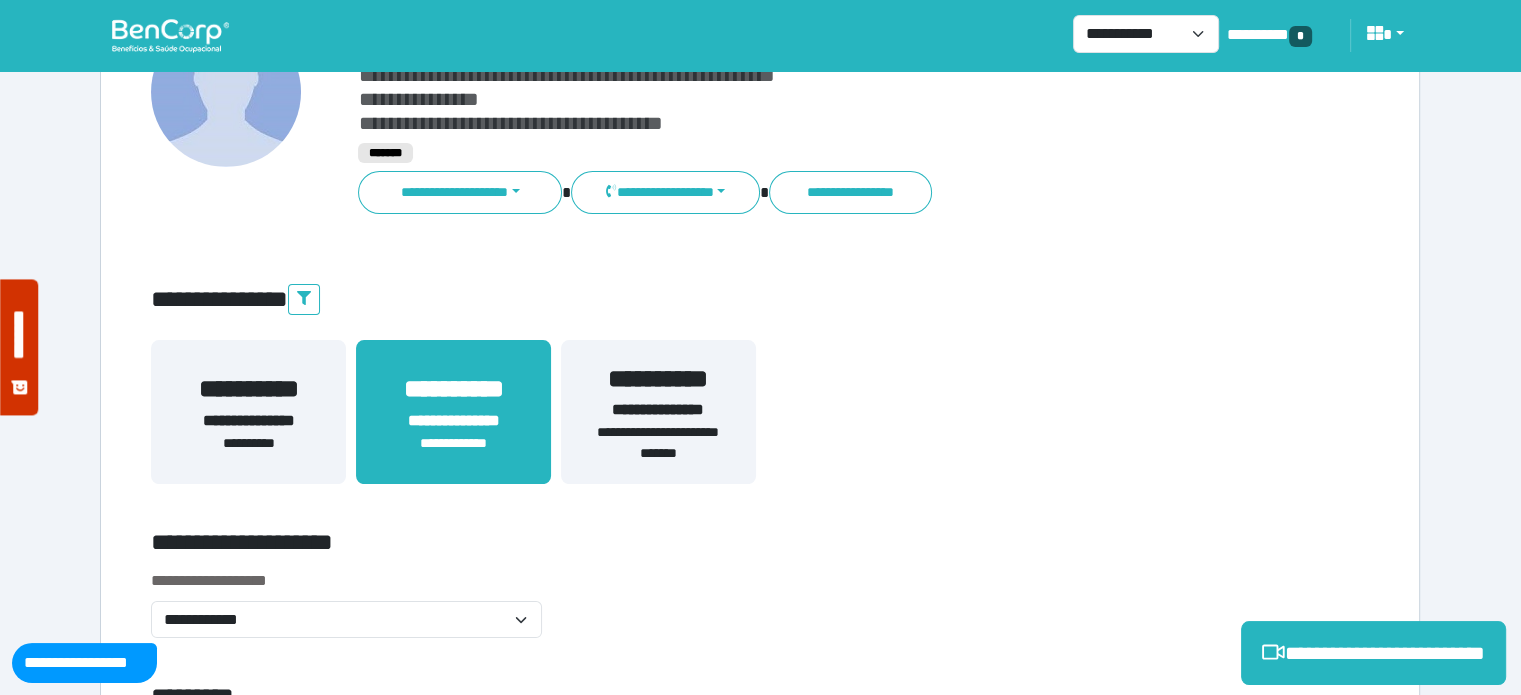 scroll, scrollTop: 0, scrollLeft: 0, axis: both 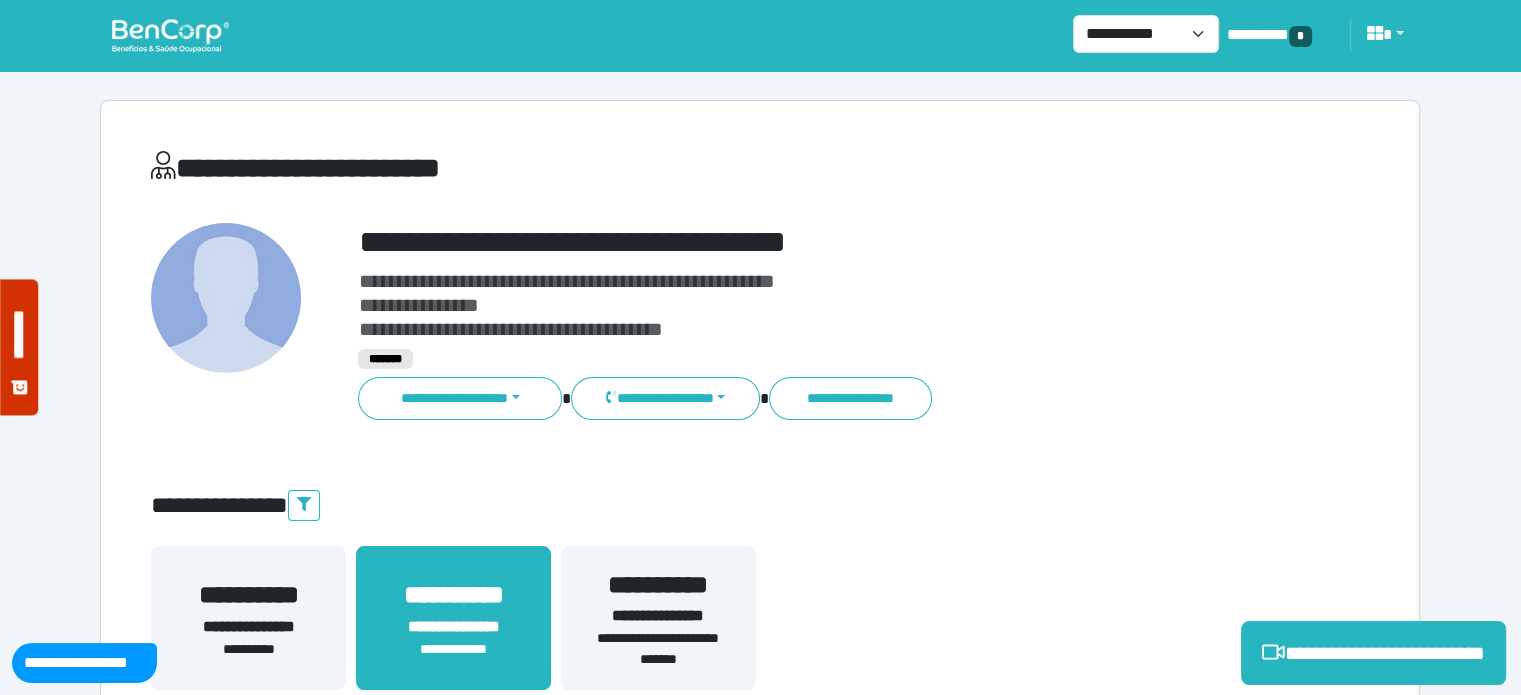 type on "**********" 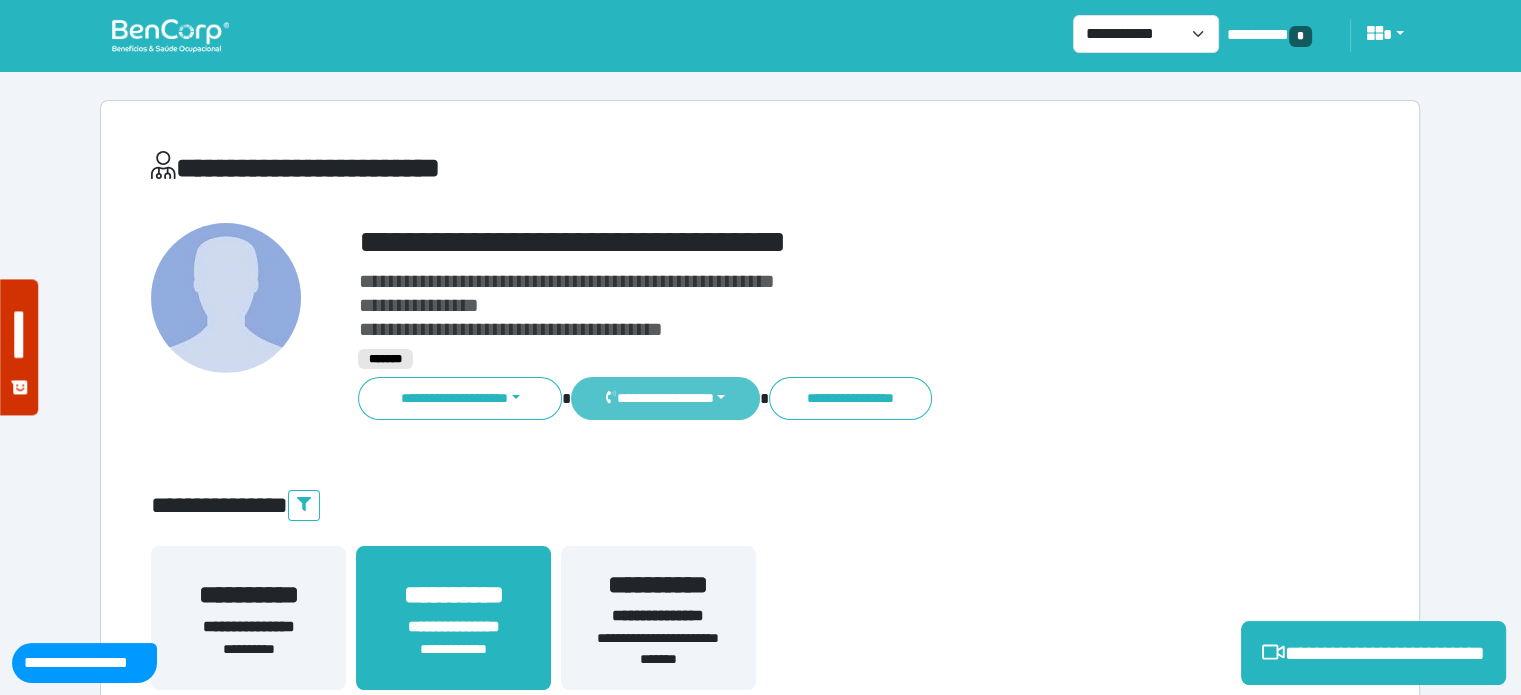click on "**********" at bounding box center (665, 398) 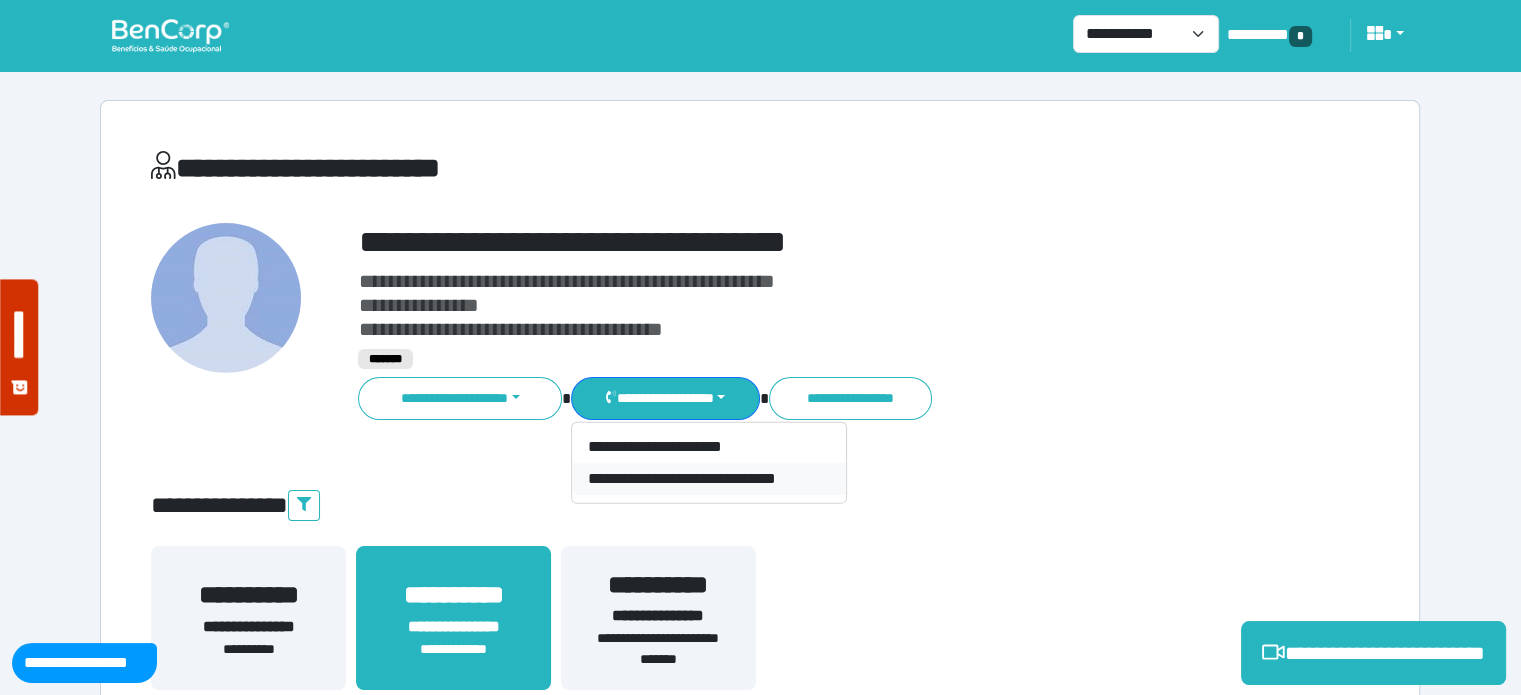 click on "**********" at bounding box center (709, 479) 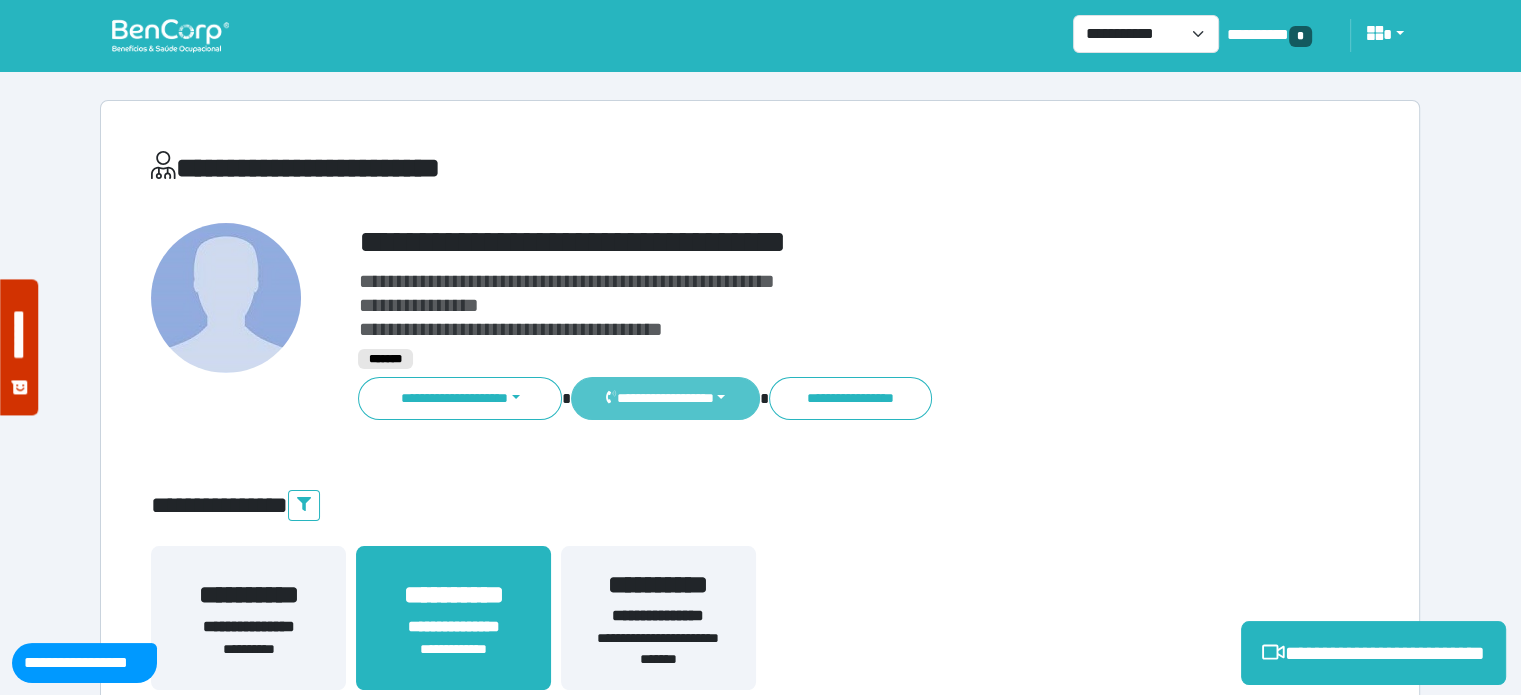 click on "**********" at bounding box center [665, 398] 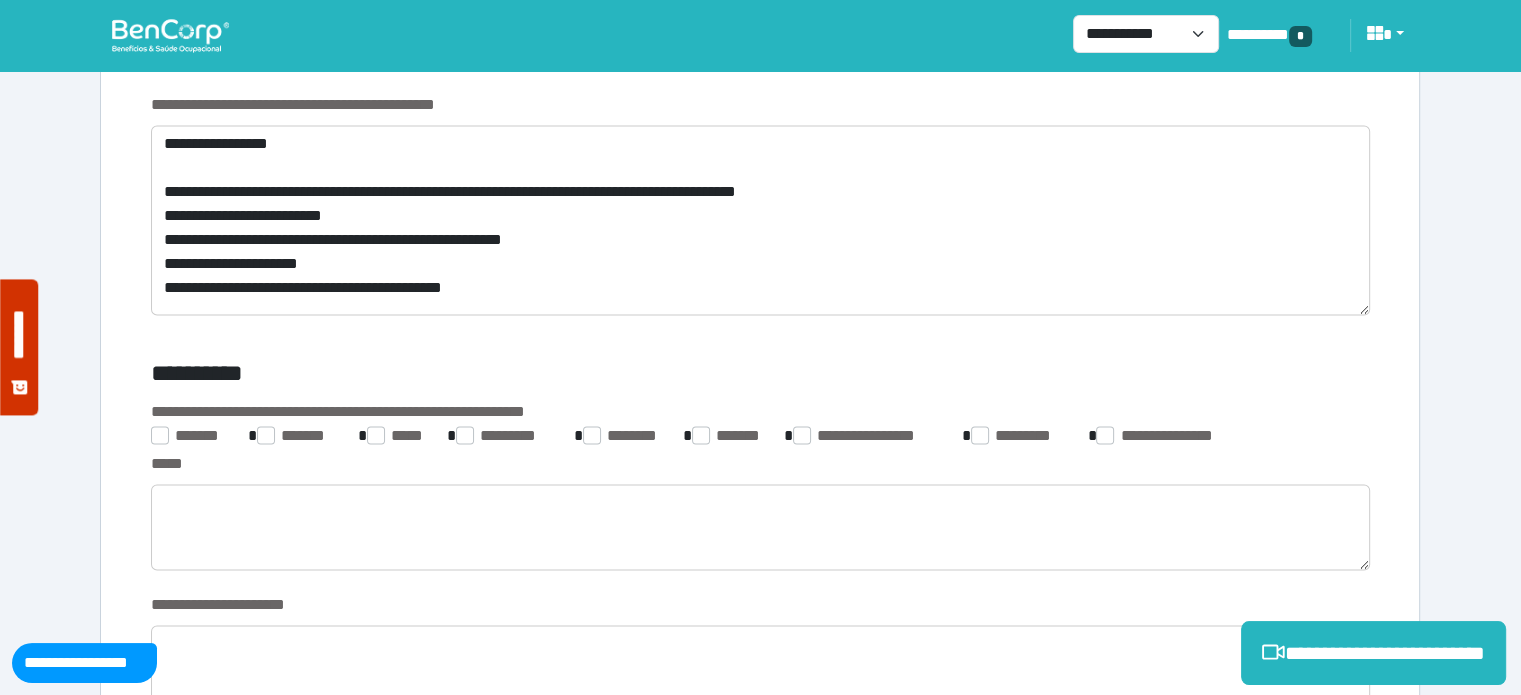 scroll, scrollTop: 3016, scrollLeft: 0, axis: vertical 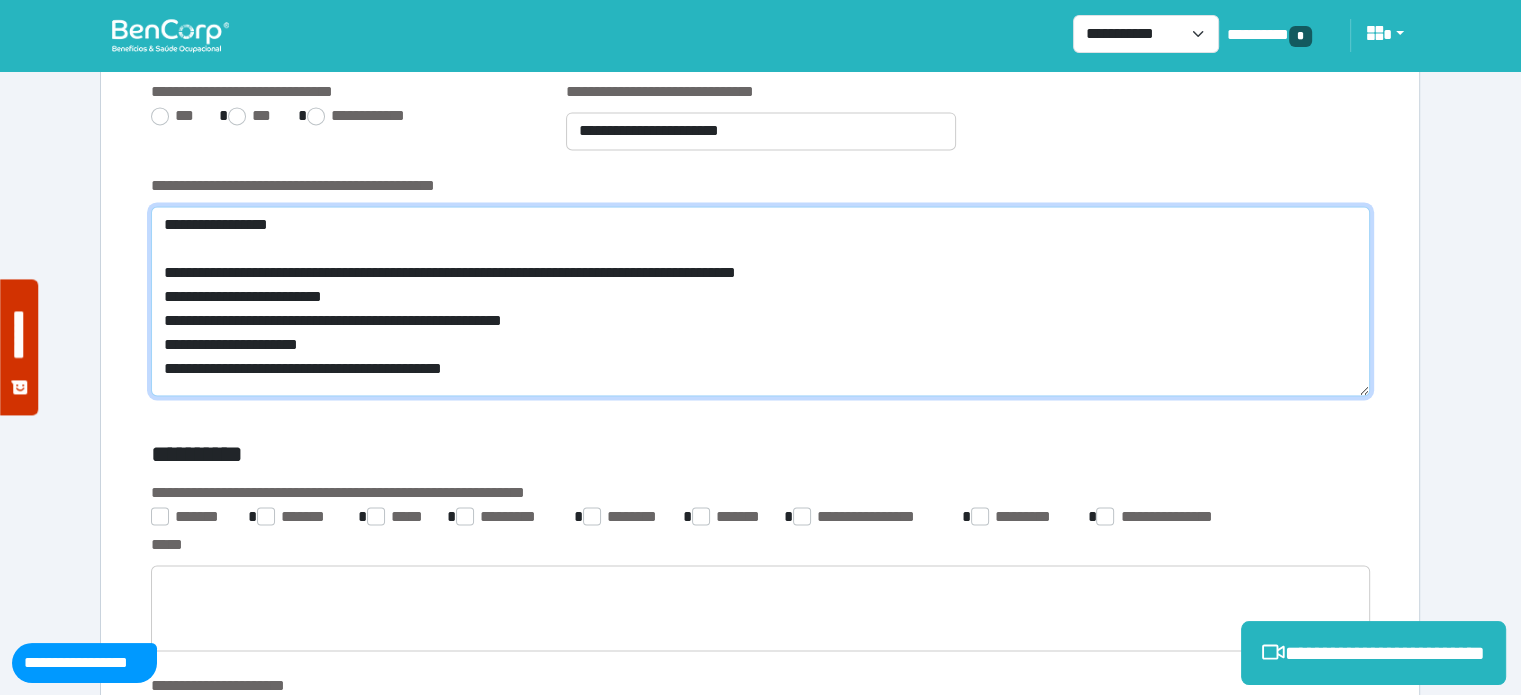 click on "**********" at bounding box center (760, 301) 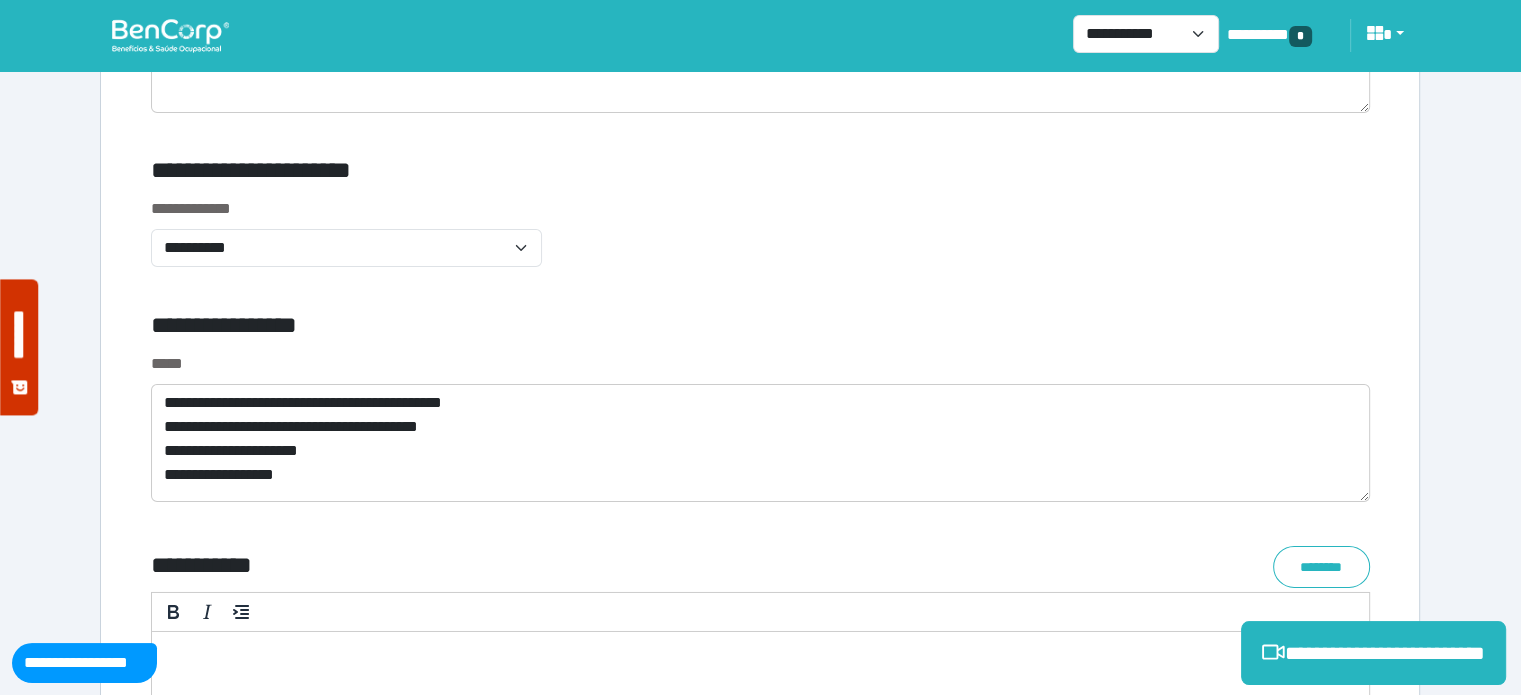 scroll, scrollTop: 6712, scrollLeft: 0, axis: vertical 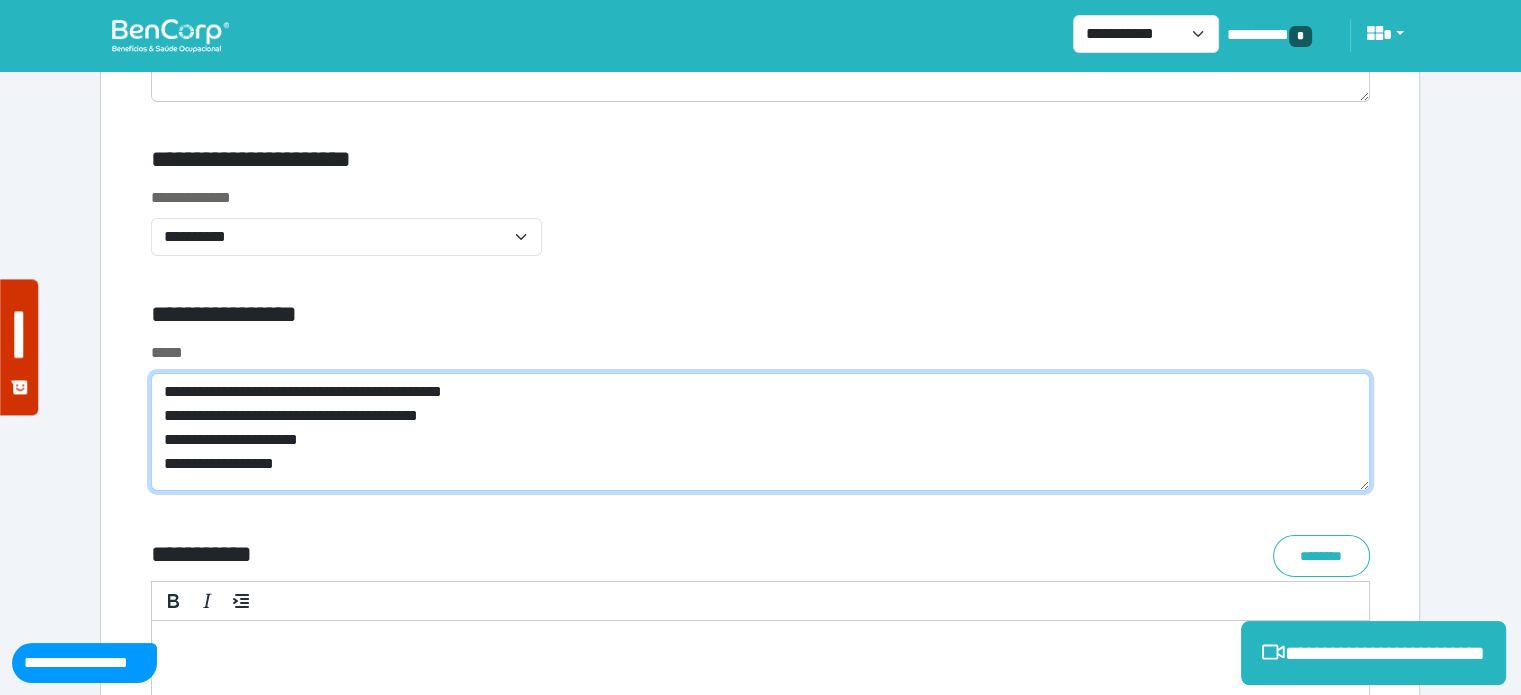 drag, startPoint x: 546, startPoint y: 442, endPoint x: 512, endPoint y: 343, distance: 104.67569 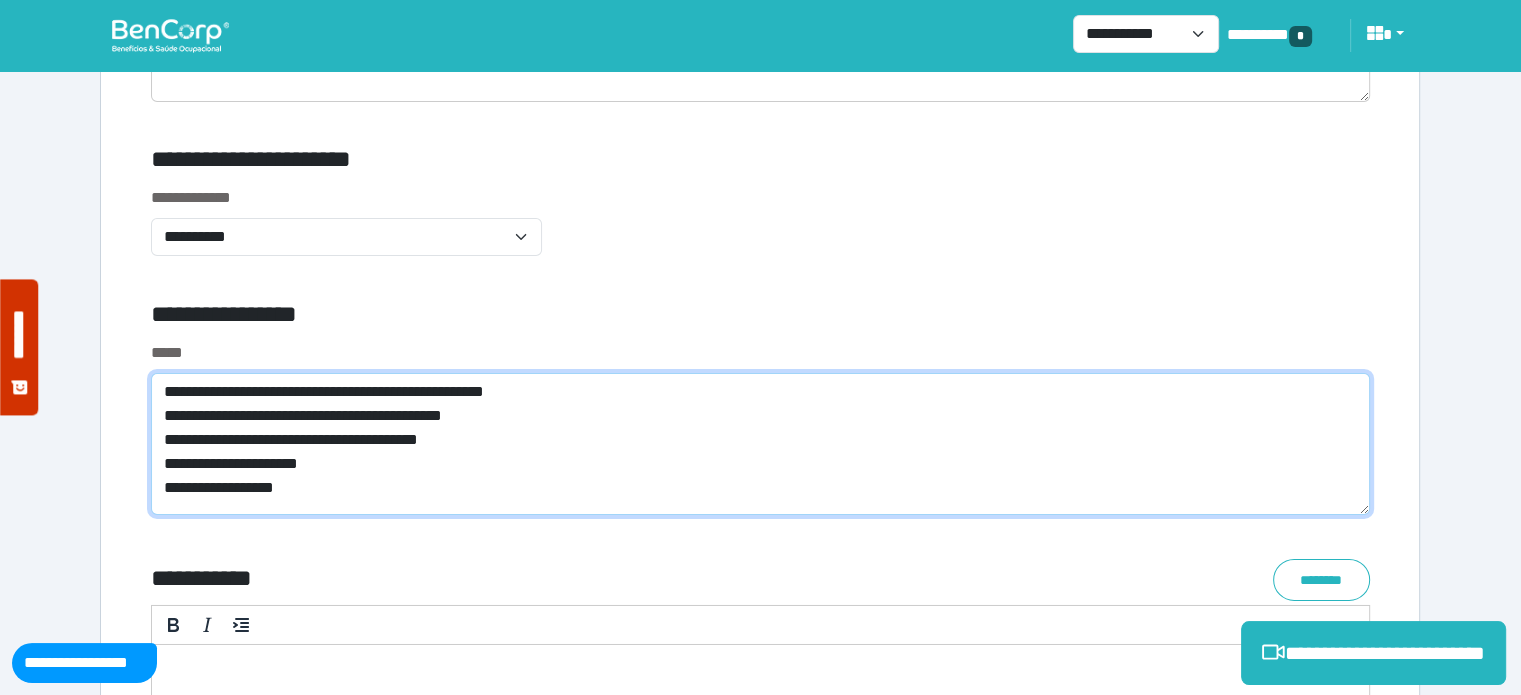 type on "**********" 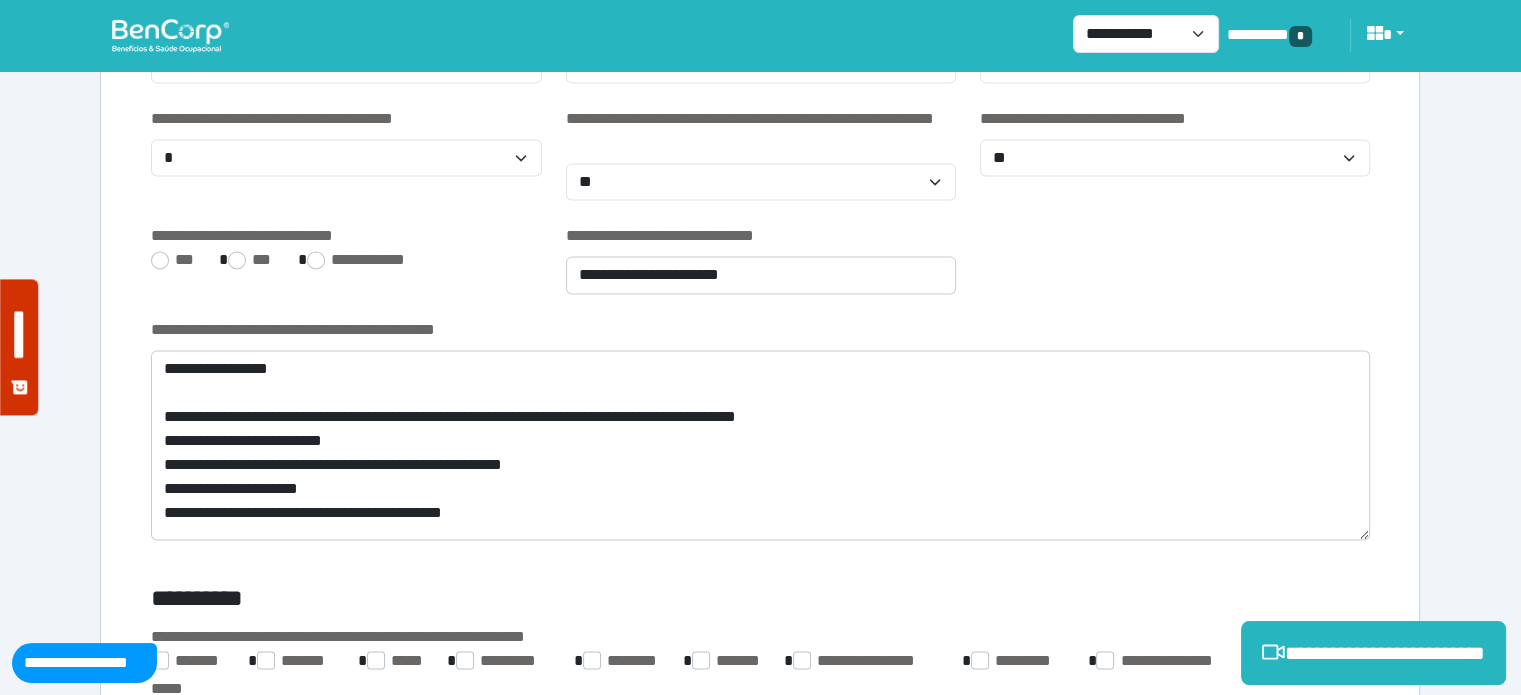 scroll, scrollTop: 2790, scrollLeft: 0, axis: vertical 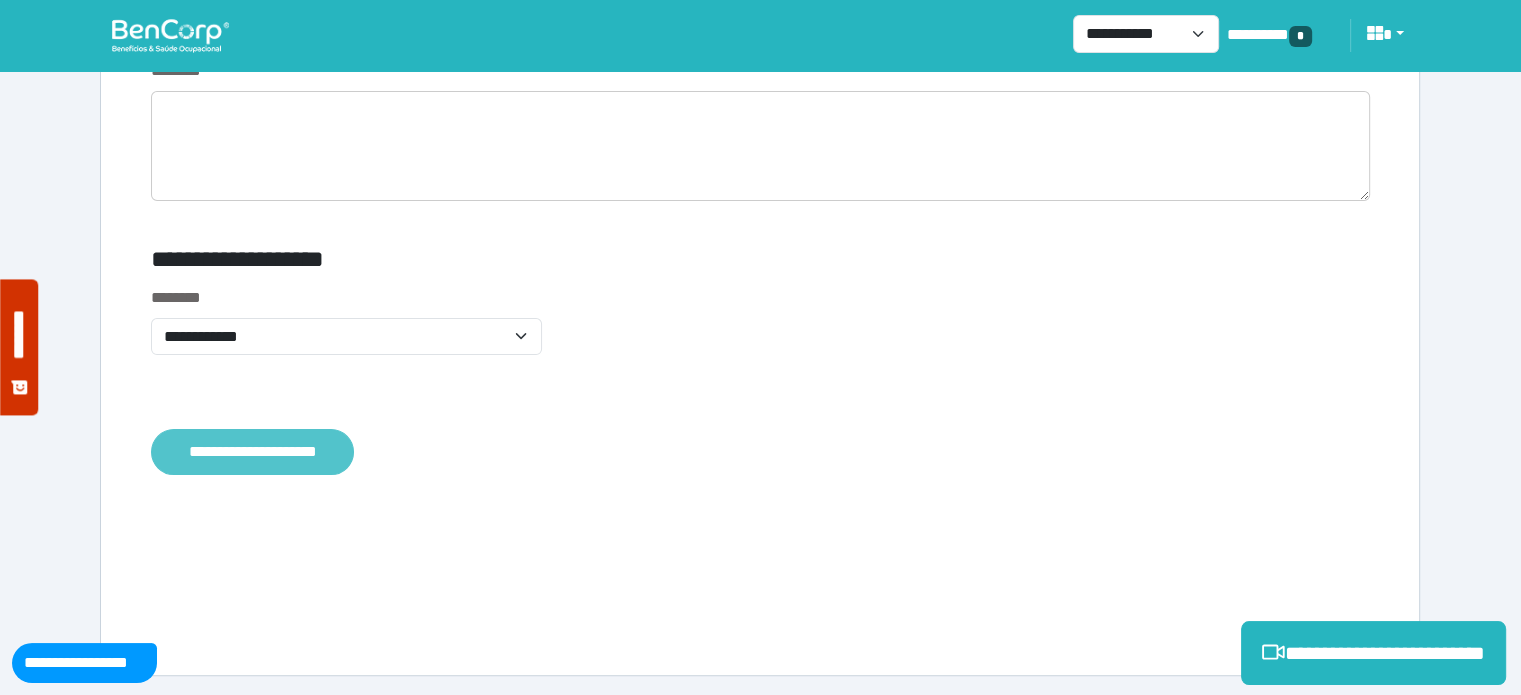 click on "**********" at bounding box center (252, 452) 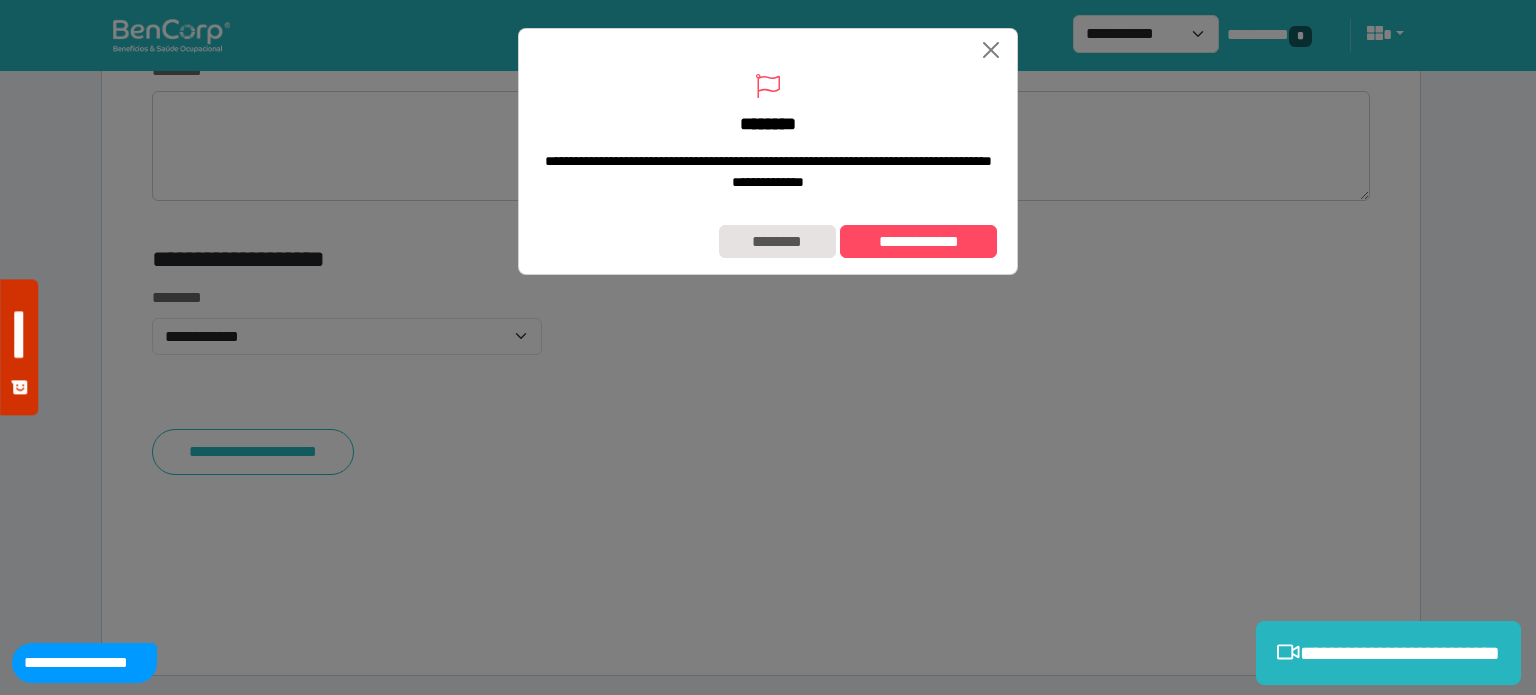click on "**********" at bounding box center [768, 242] 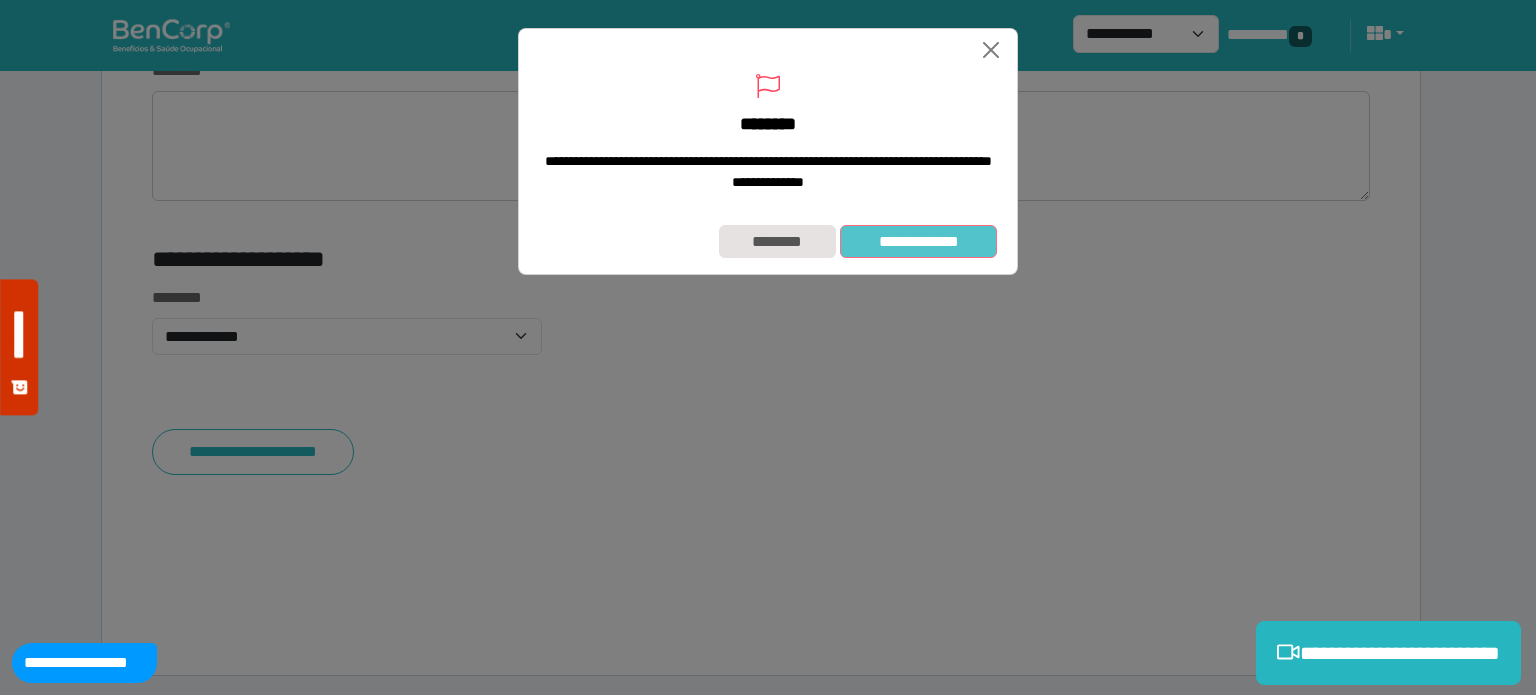 click on "**********" at bounding box center [918, 242] 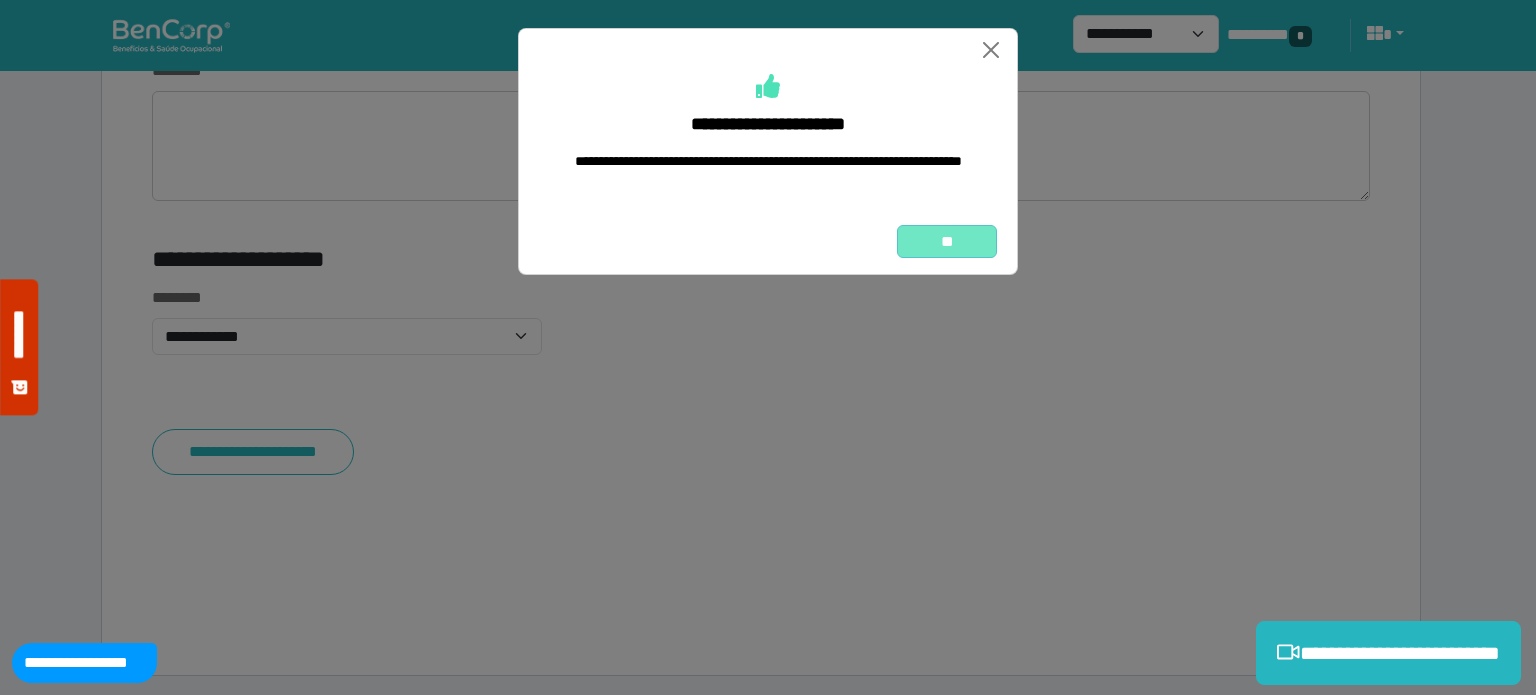 click on "**" at bounding box center [947, 242] 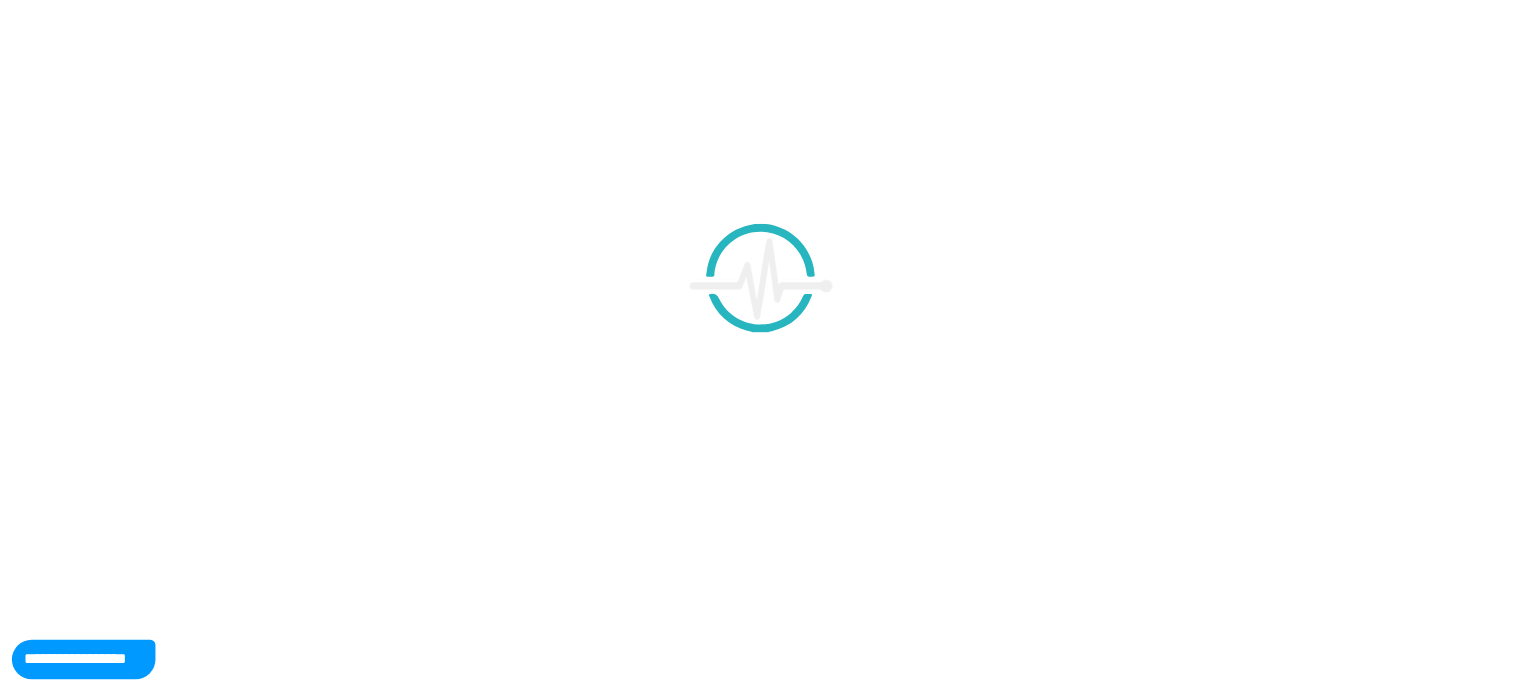 scroll, scrollTop: 0, scrollLeft: 0, axis: both 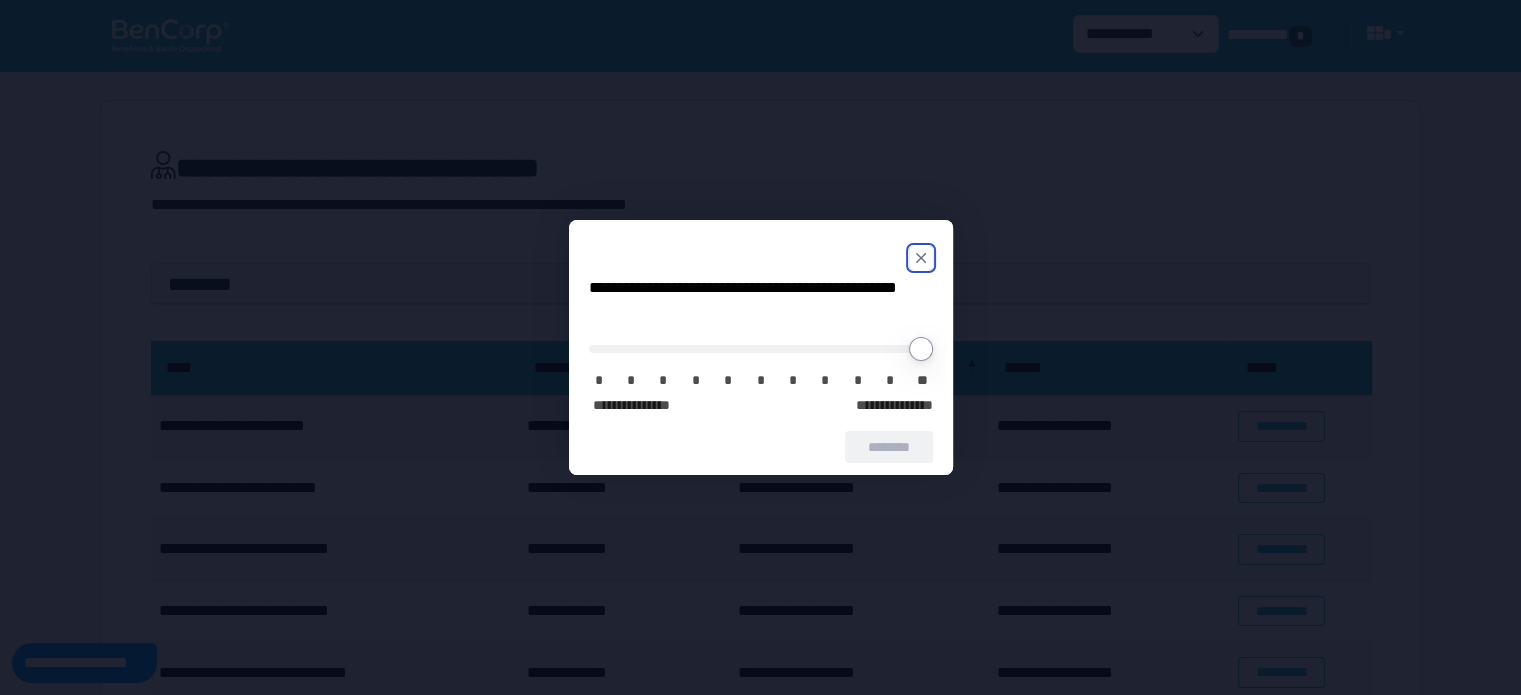 click on "**********" at bounding box center (761, 347) 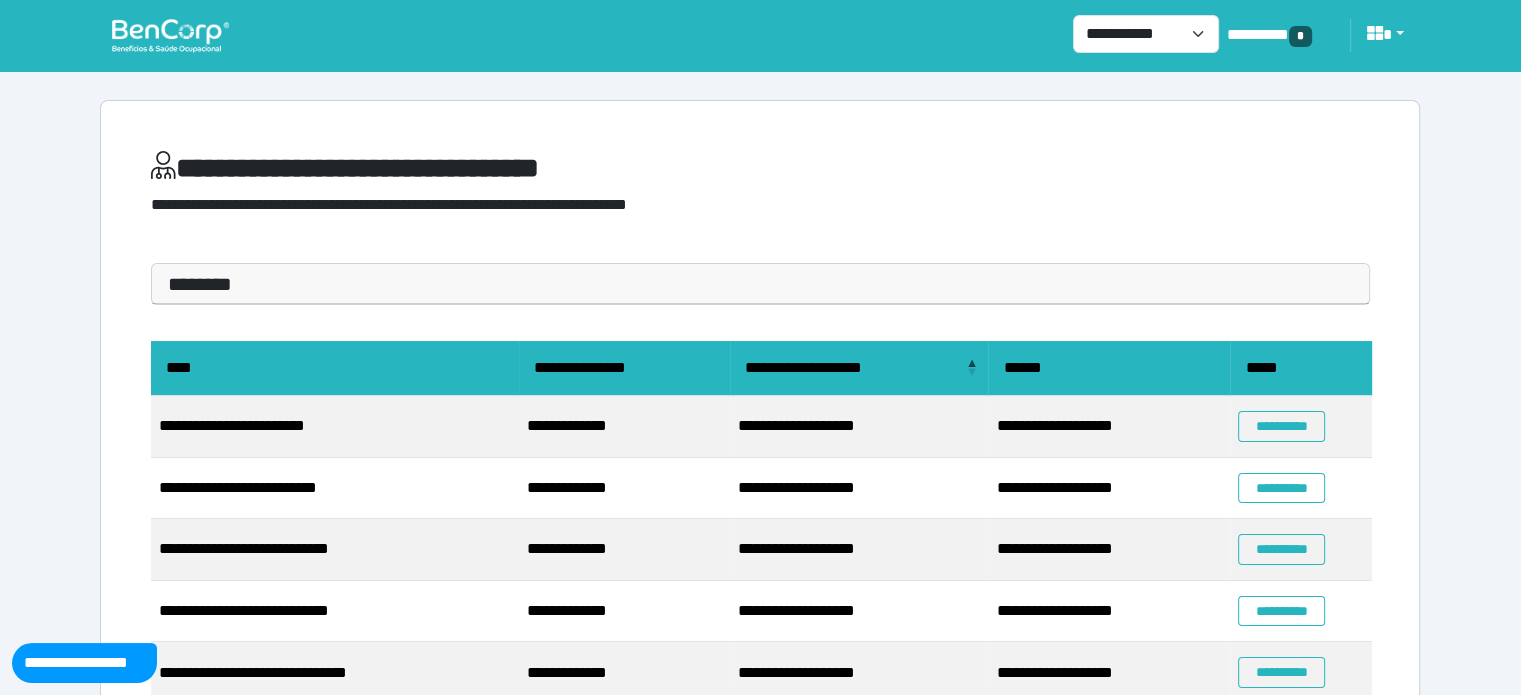 click at bounding box center [170, 35] 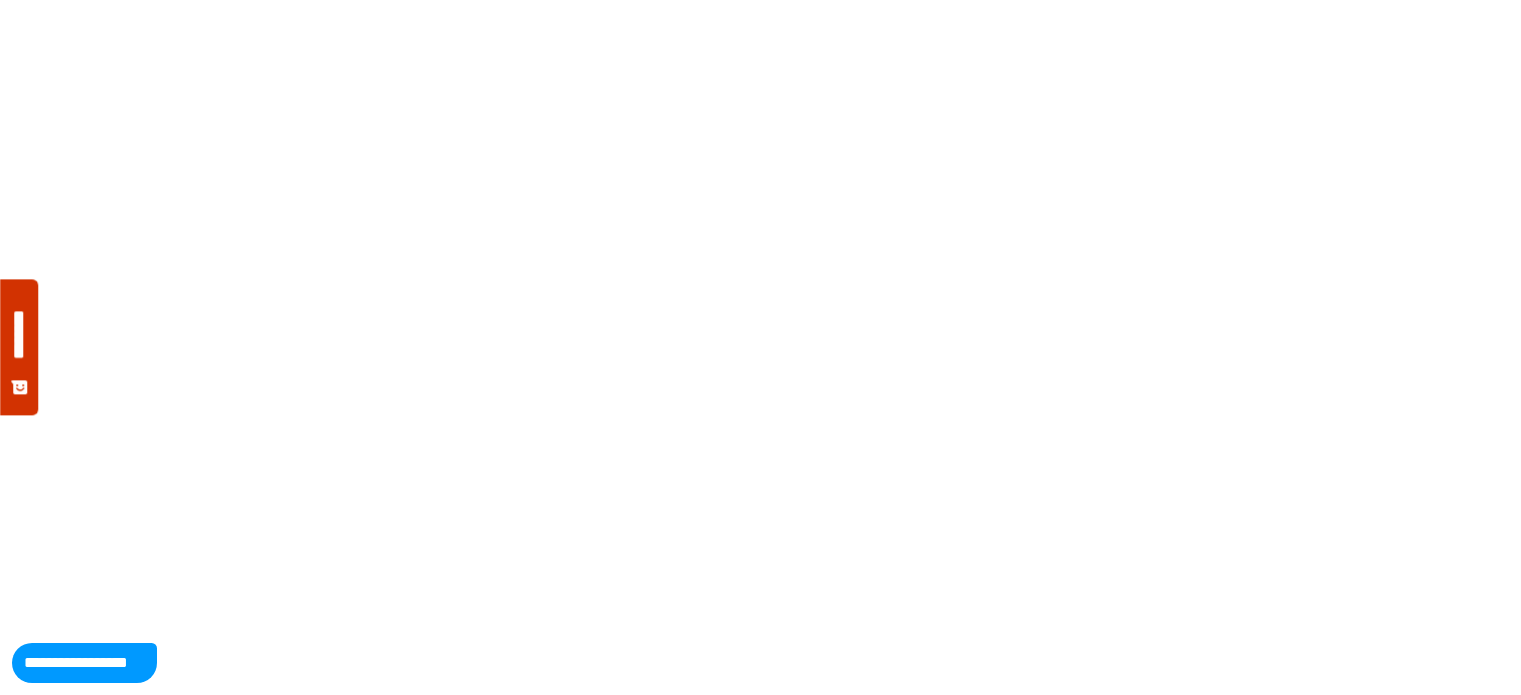 scroll, scrollTop: 0, scrollLeft: 0, axis: both 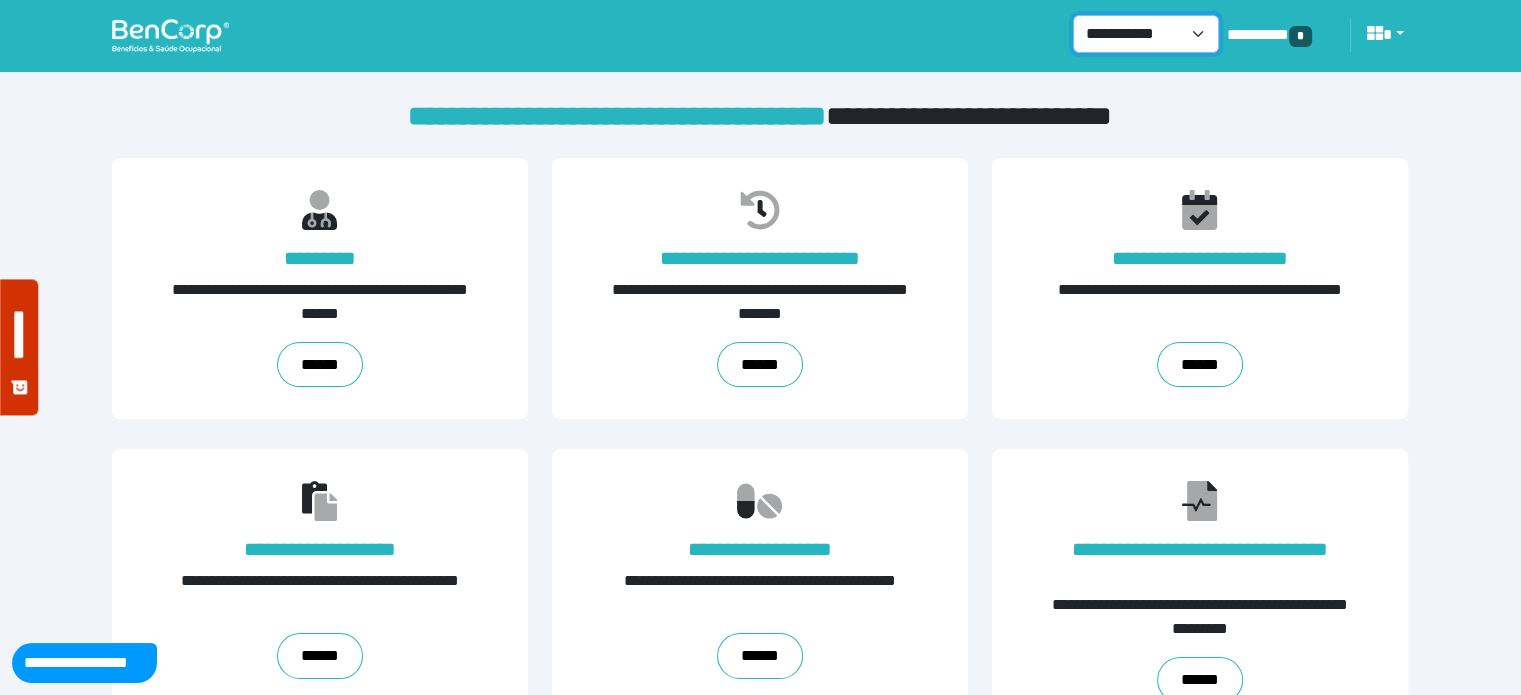 click on "**********" at bounding box center [1146, 34] 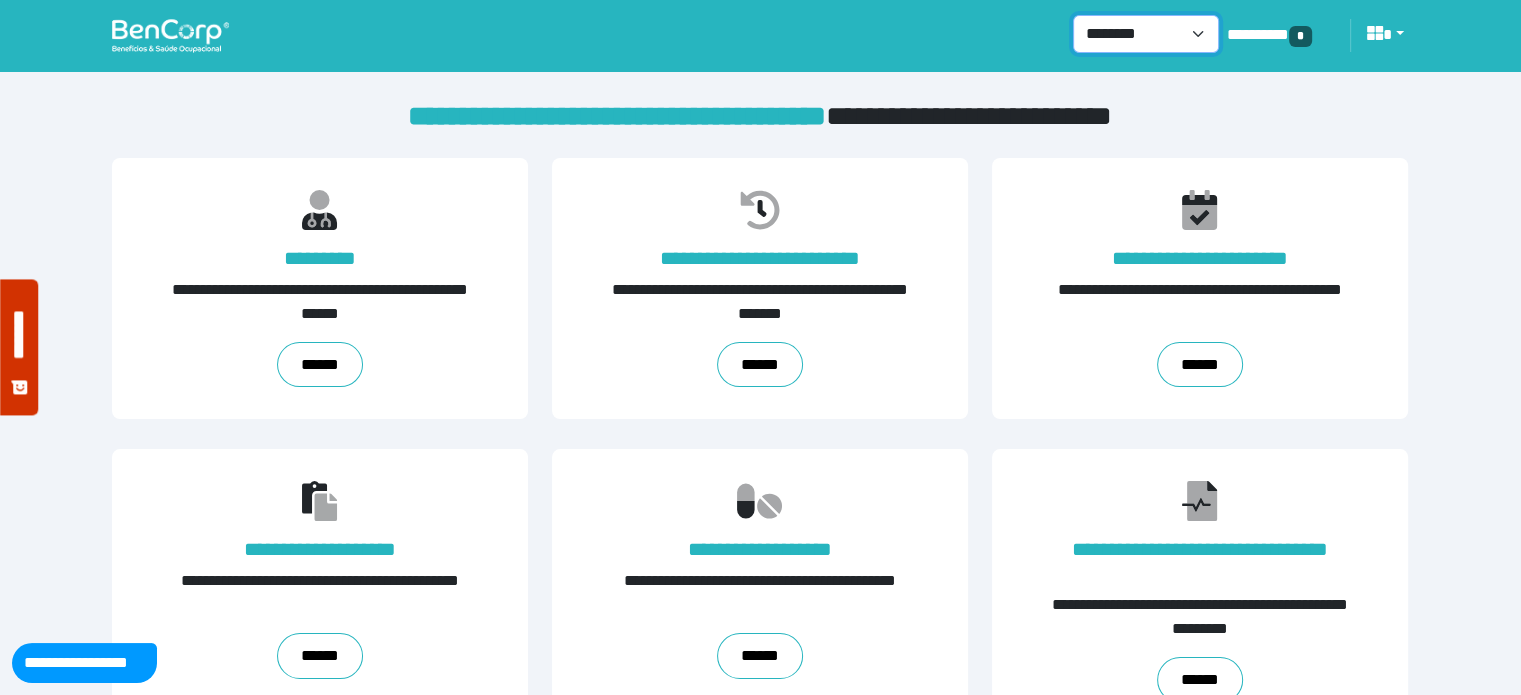 click on "**********" at bounding box center (1146, 34) 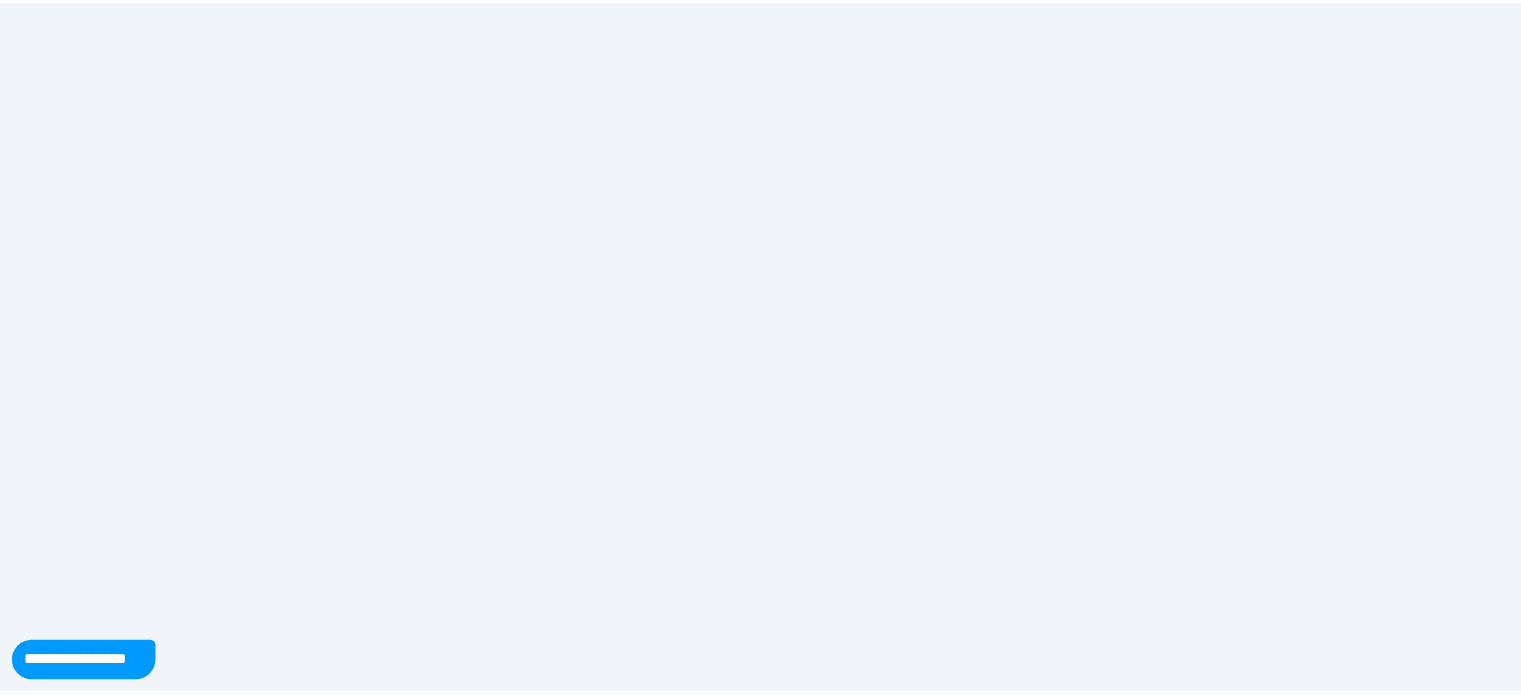 scroll, scrollTop: 0, scrollLeft: 0, axis: both 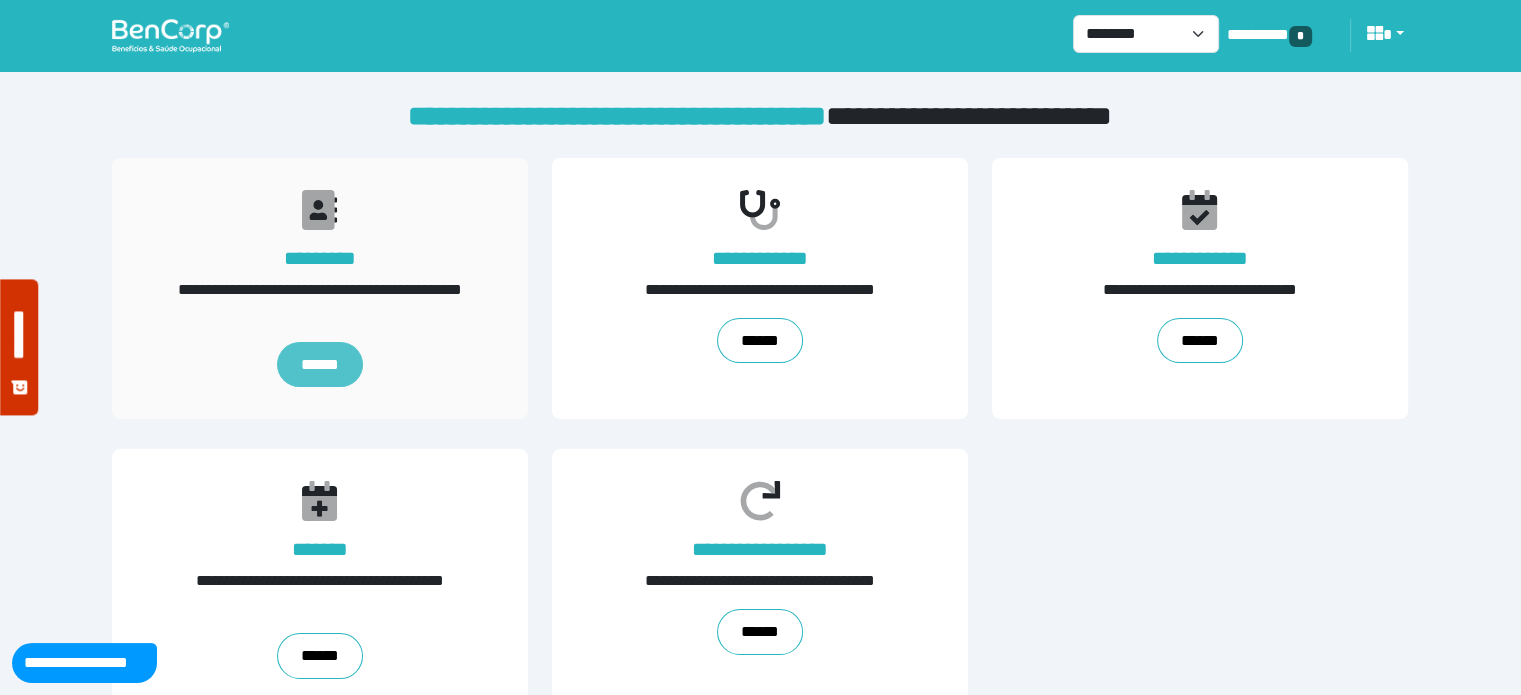 click on "******" at bounding box center [320, 365] 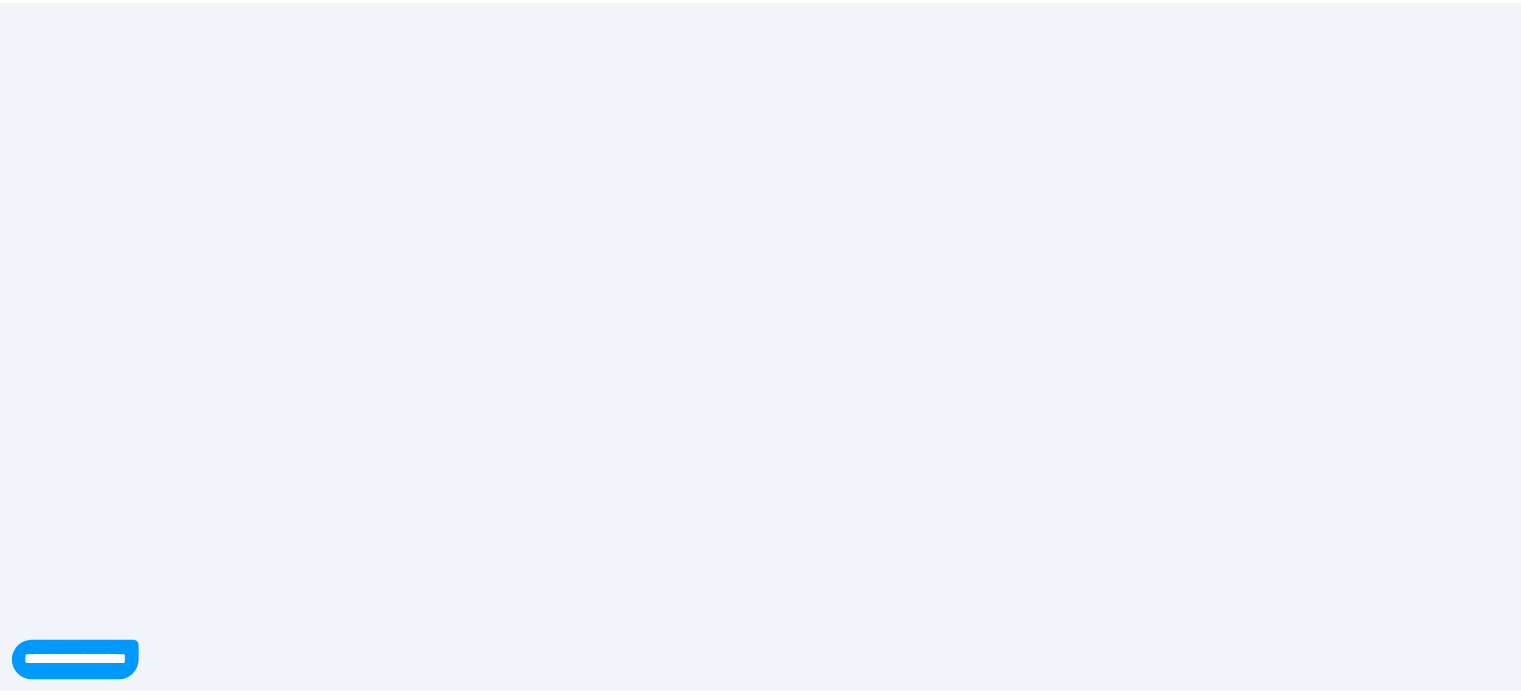scroll, scrollTop: 0, scrollLeft: 0, axis: both 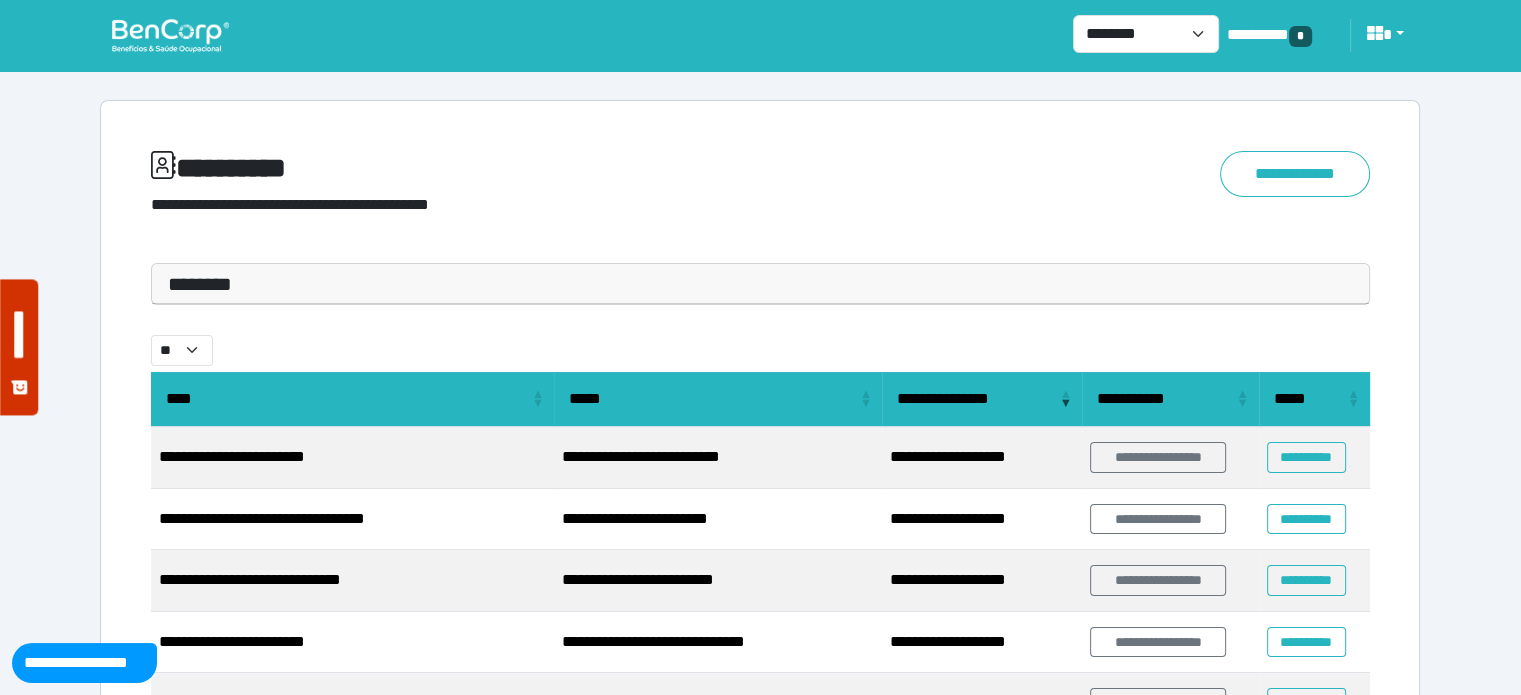 click on "********" at bounding box center [760, 284] 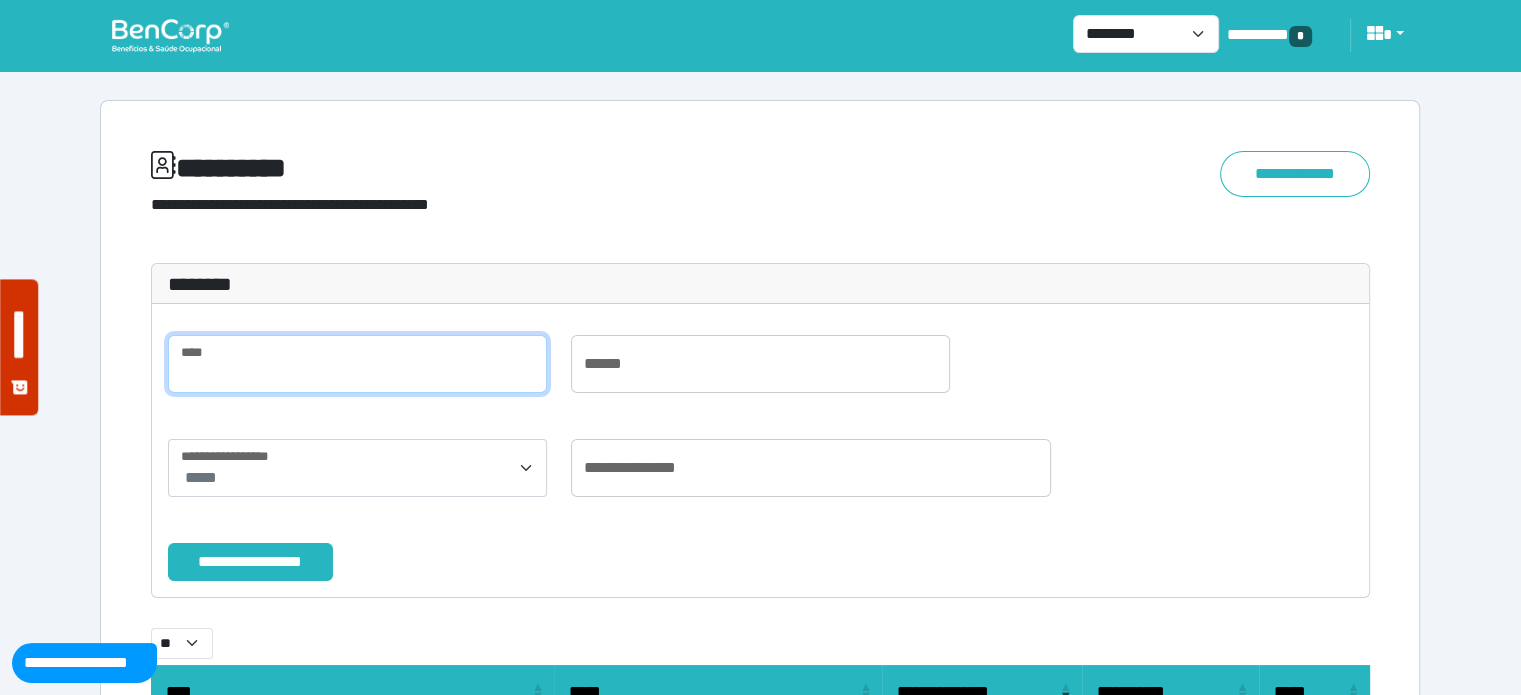 click at bounding box center (357, 364) 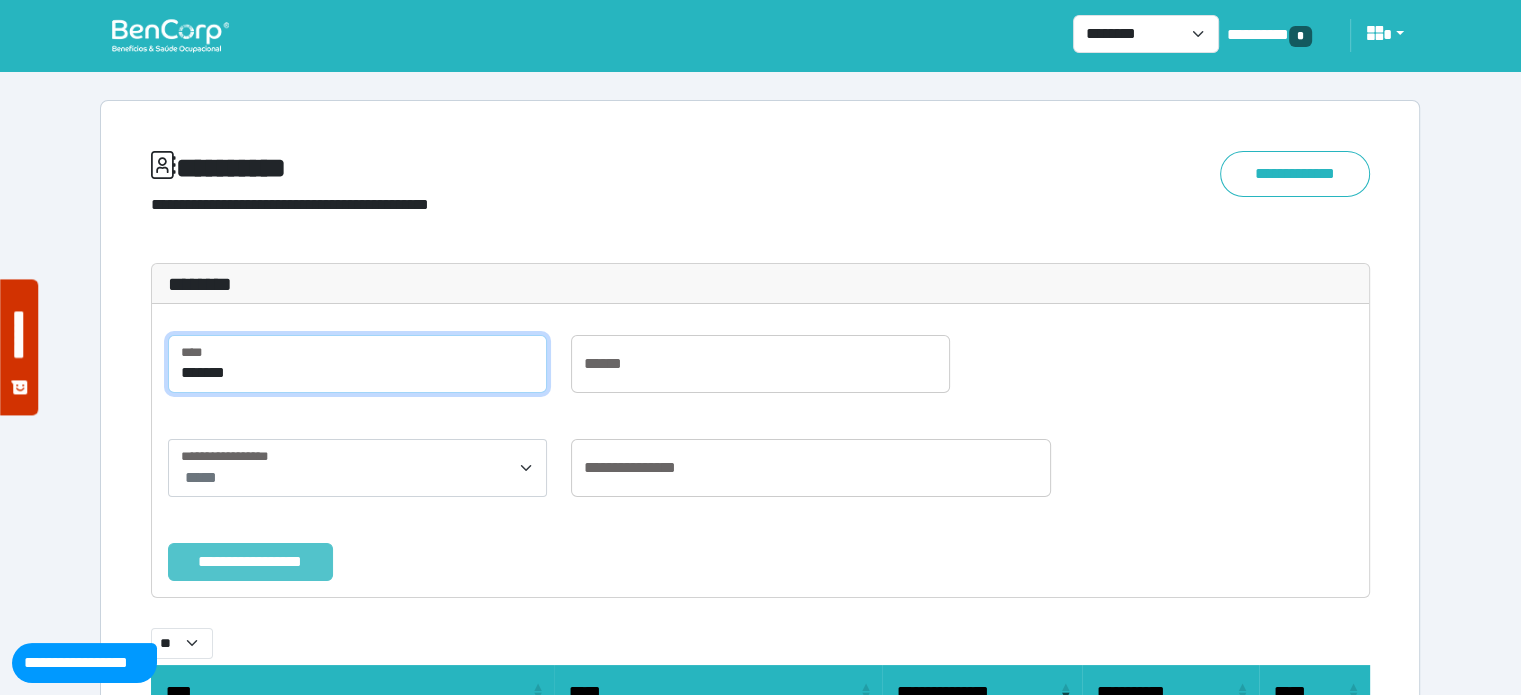 type on "*******" 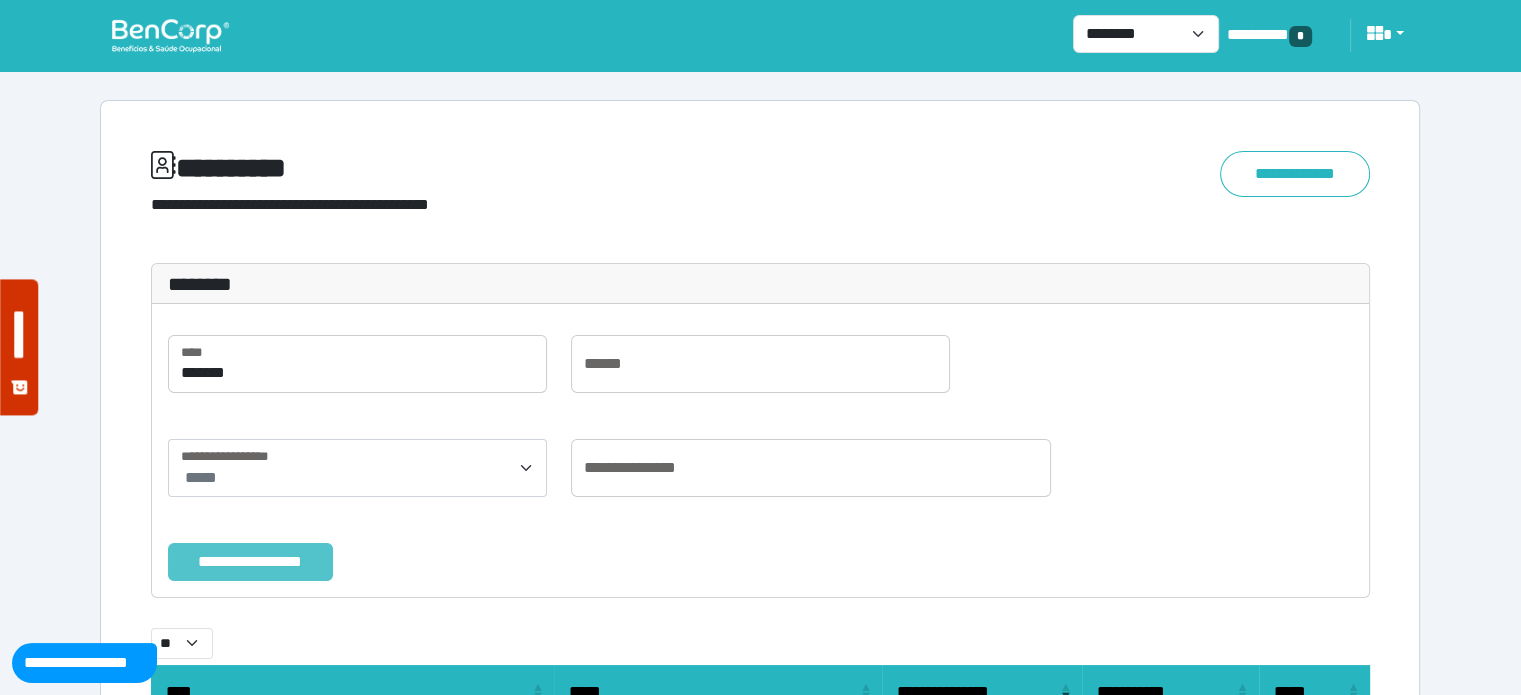 click on "**********" at bounding box center (250, 562) 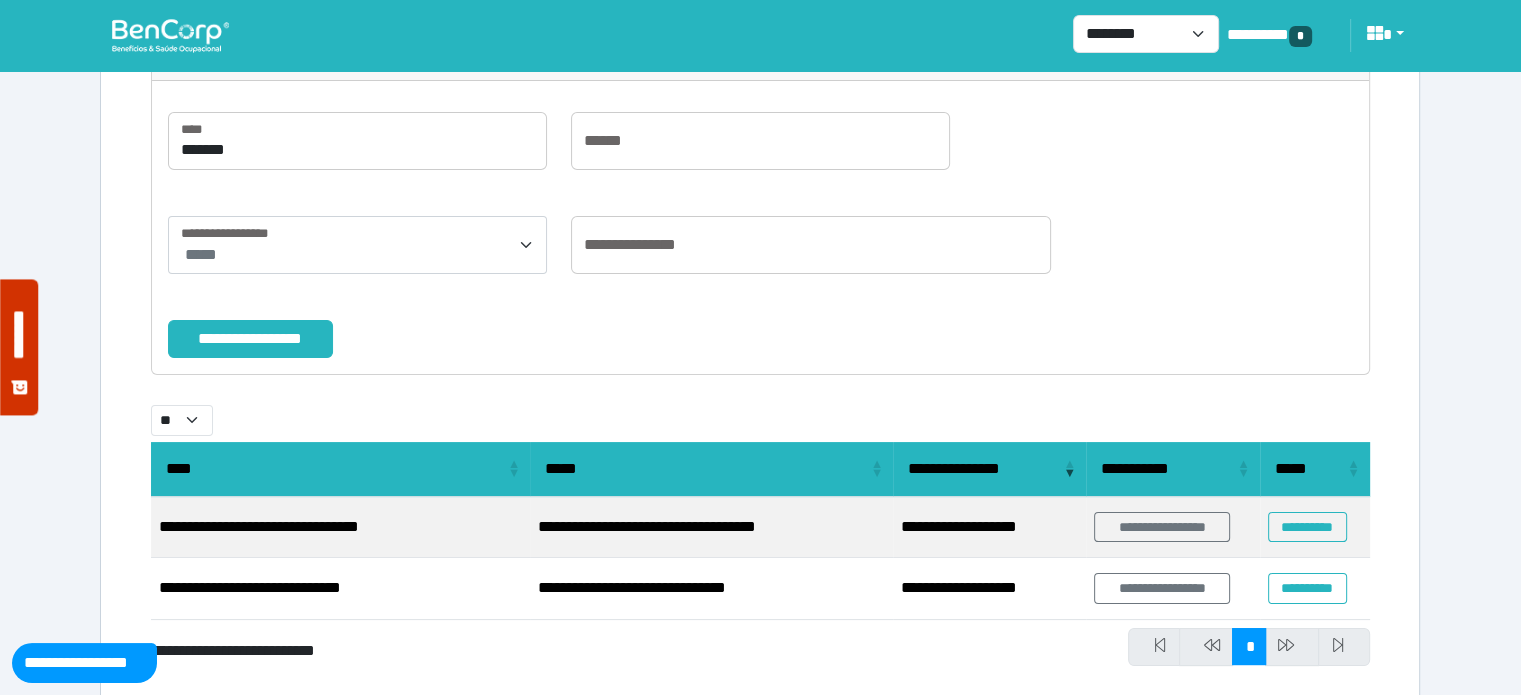 scroll, scrollTop: 264, scrollLeft: 0, axis: vertical 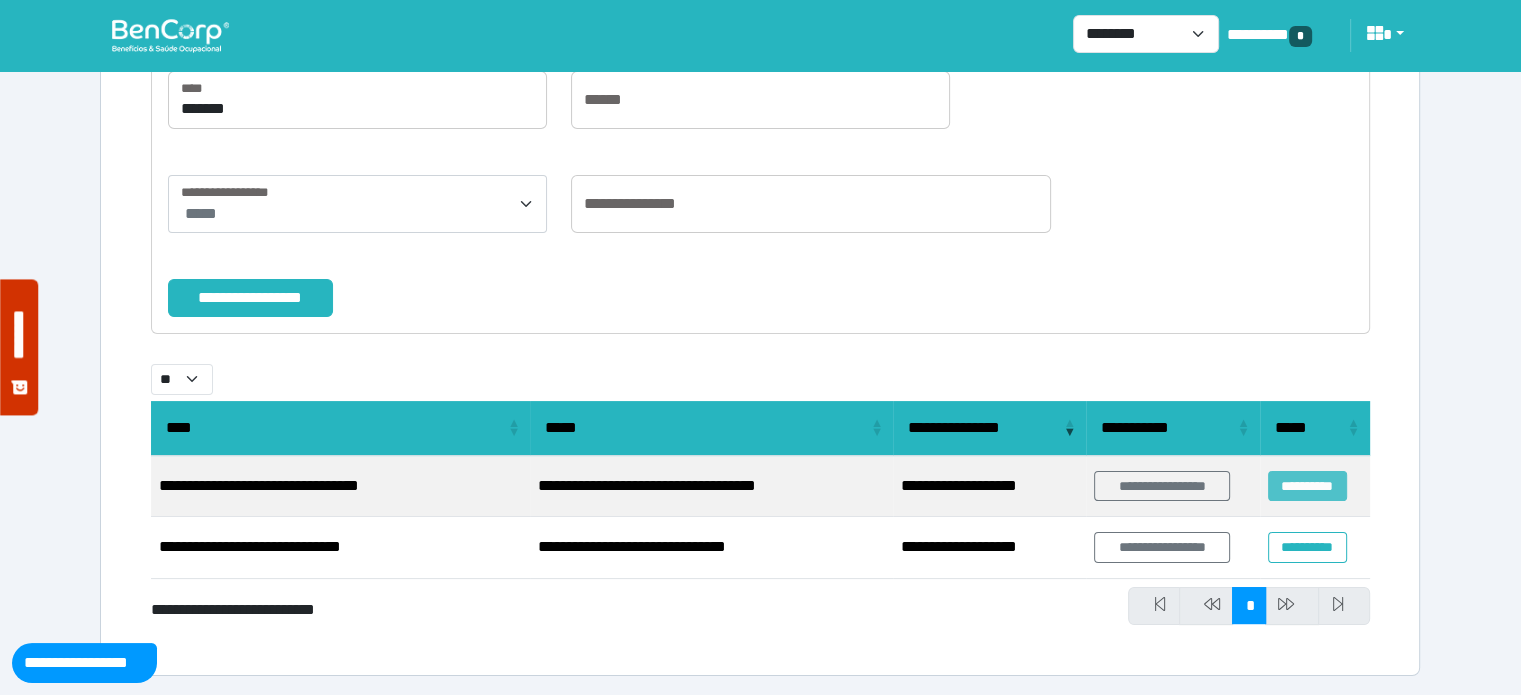 click on "**********" at bounding box center (1307, 486) 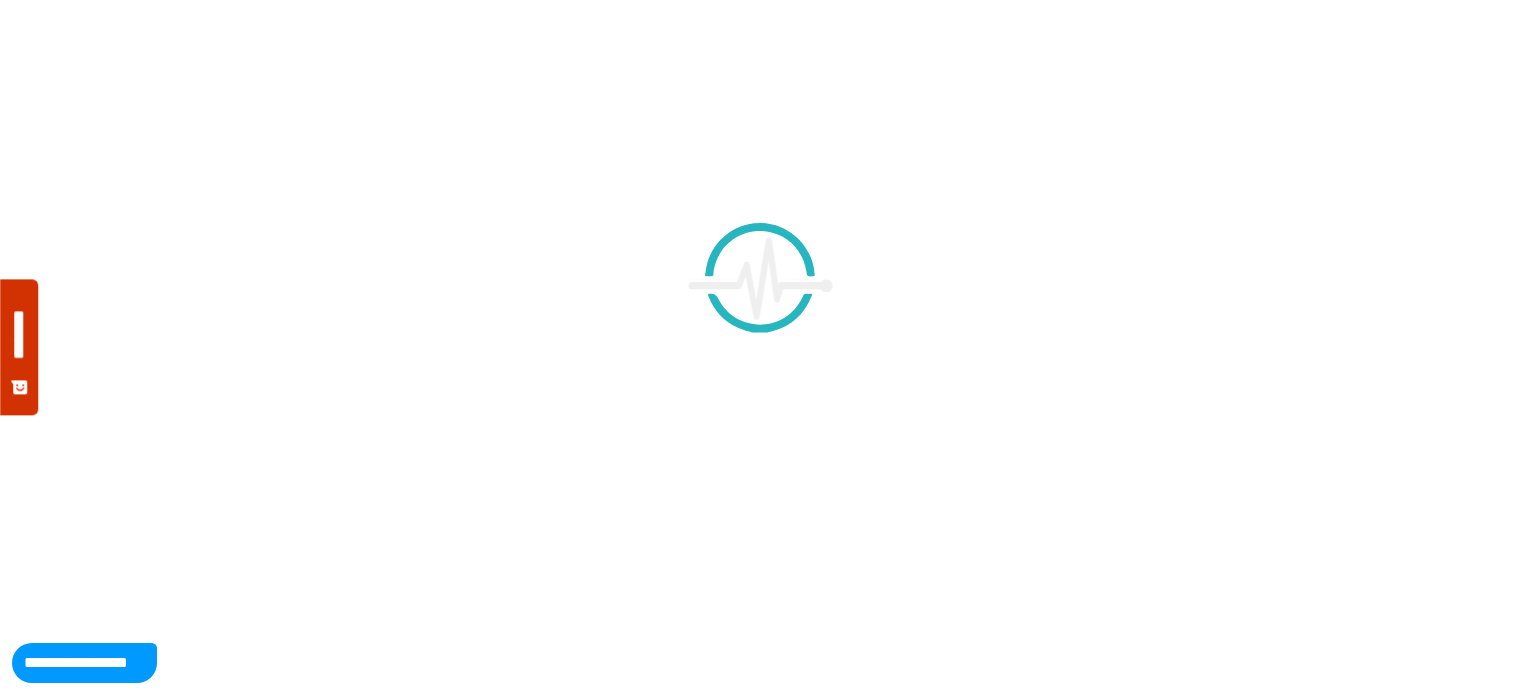 scroll, scrollTop: 0, scrollLeft: 0, axis: both 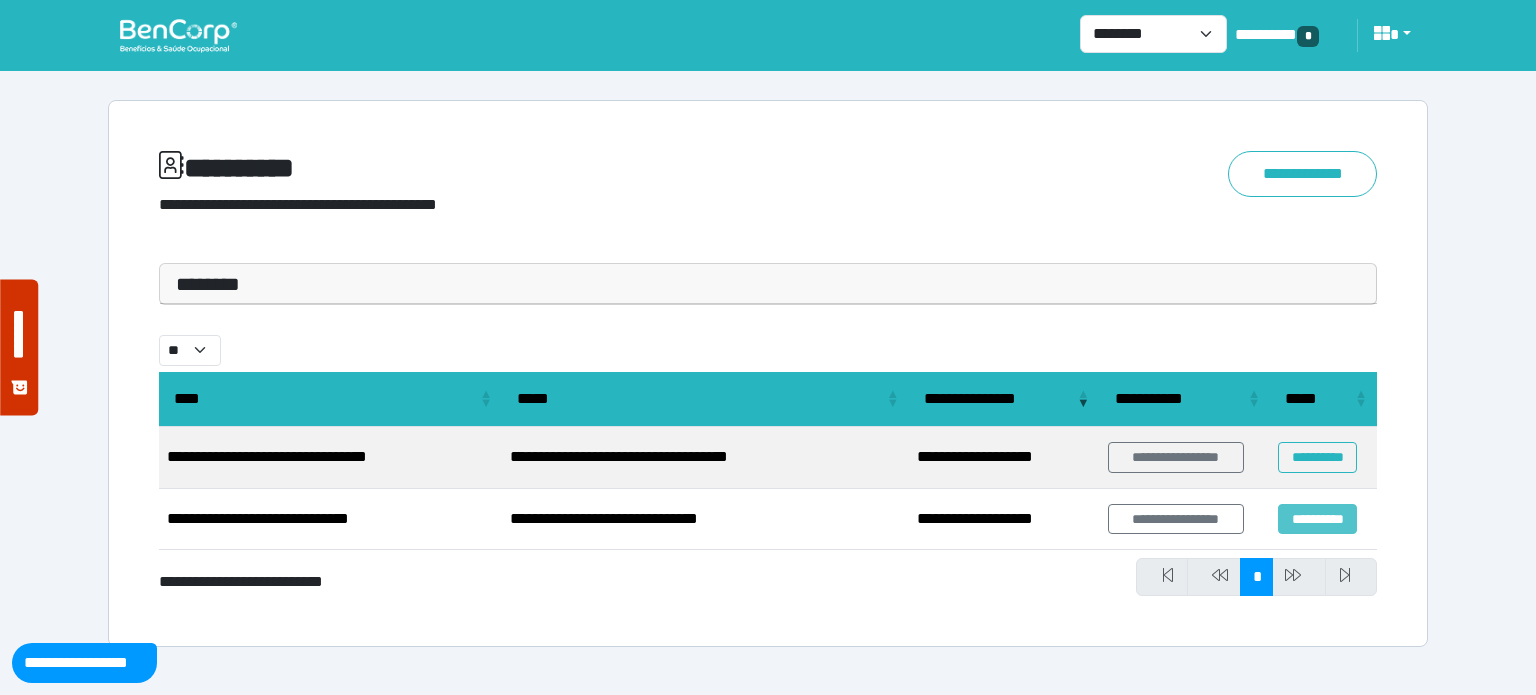 click on "**********" at bounding box center [1317, 519] 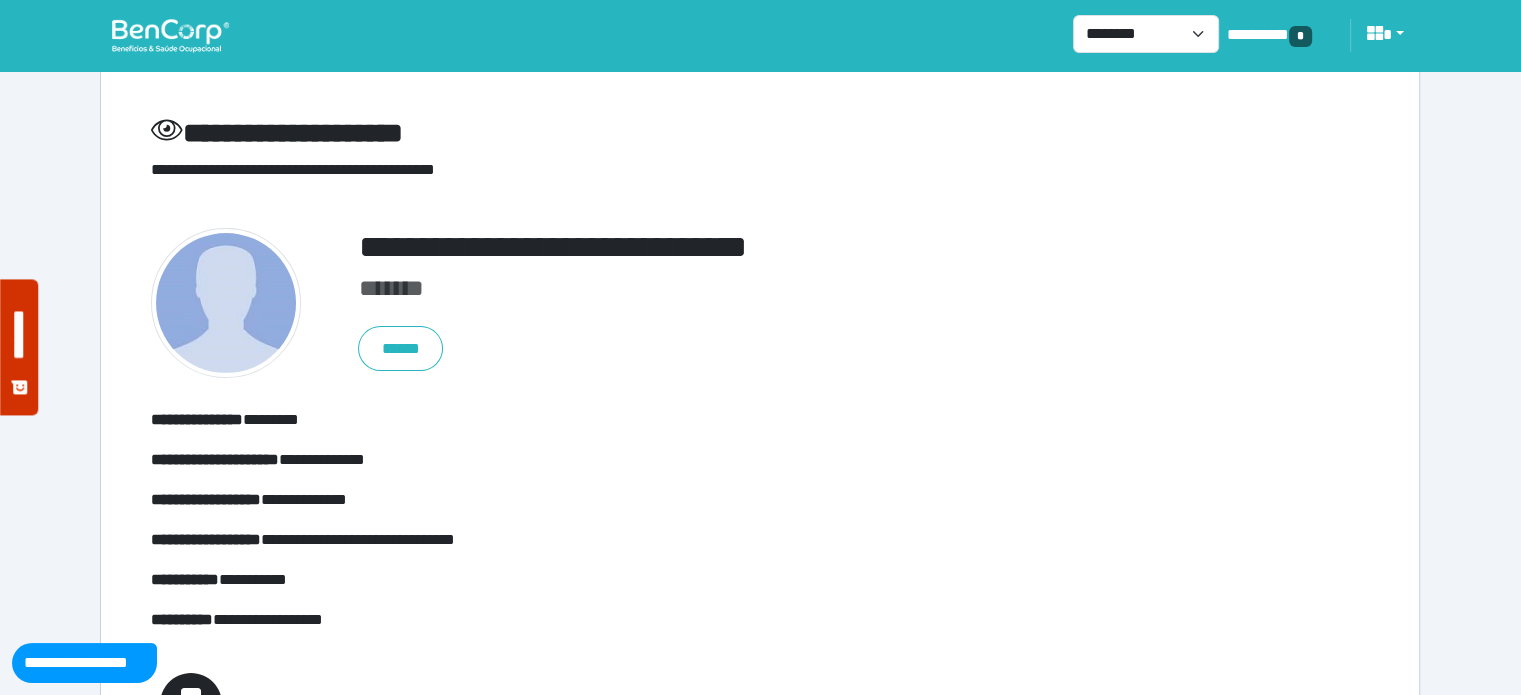 scroll, scrollTop: 36, scrollLeft: 0, axis: vertical 